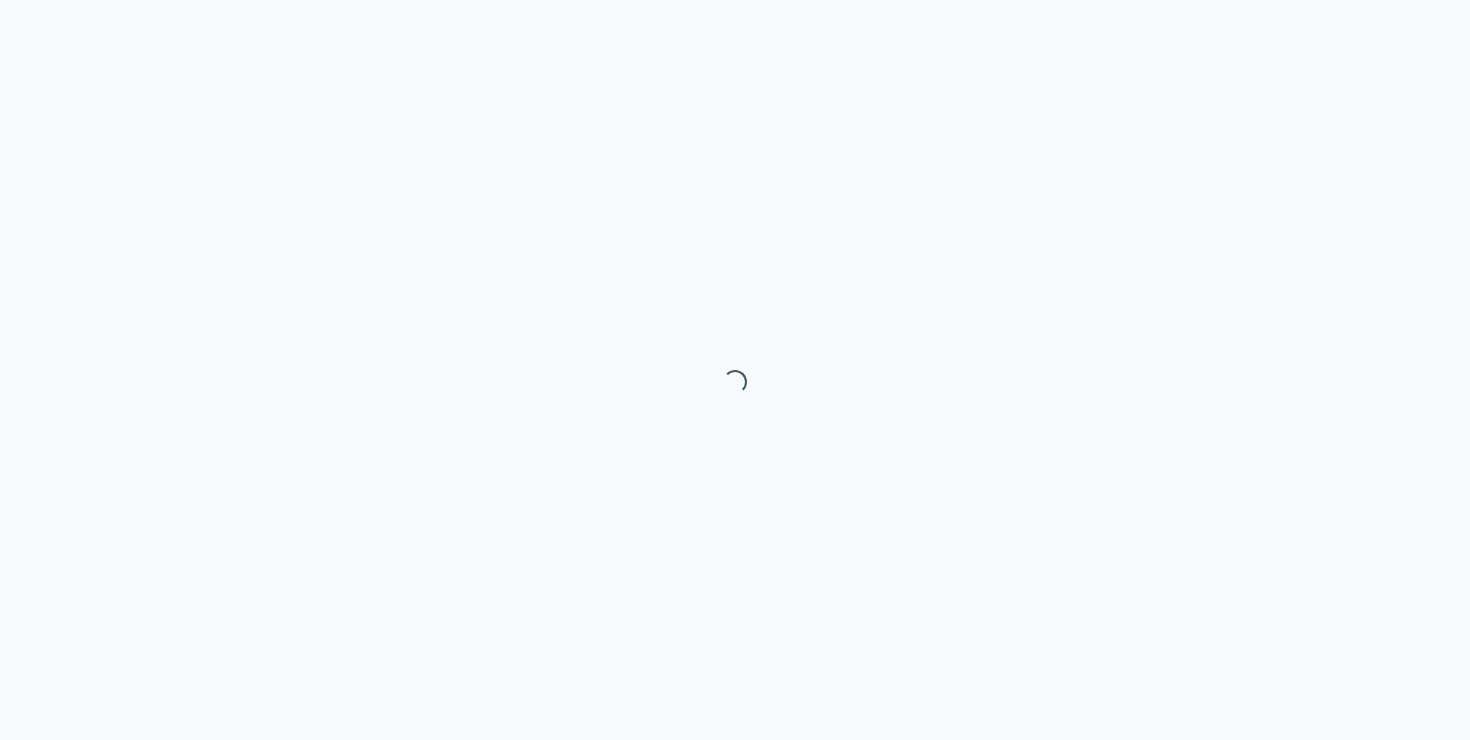 scroll, scrollTop: 0, scrollLeft: 0, axis: both 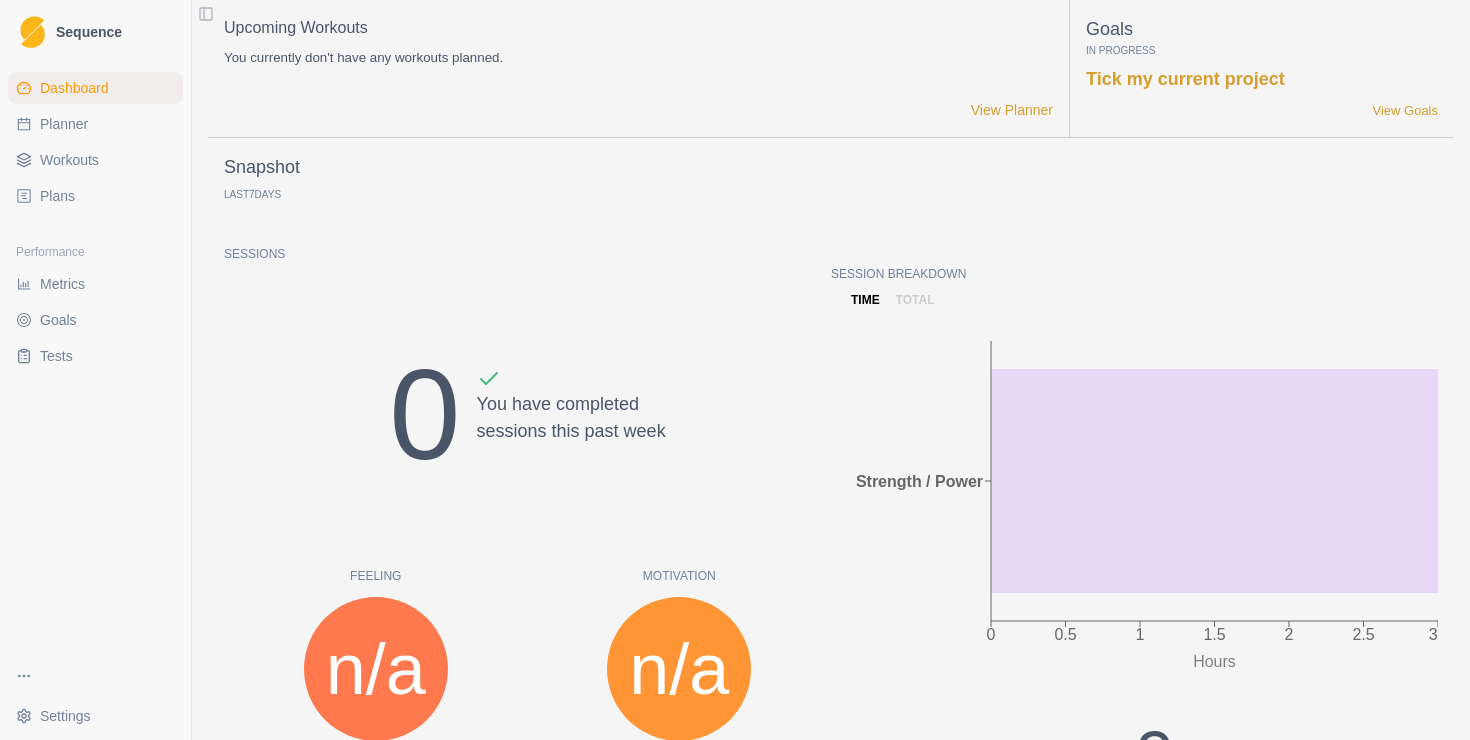 click on "Planner" at bounding box center (95, 124) 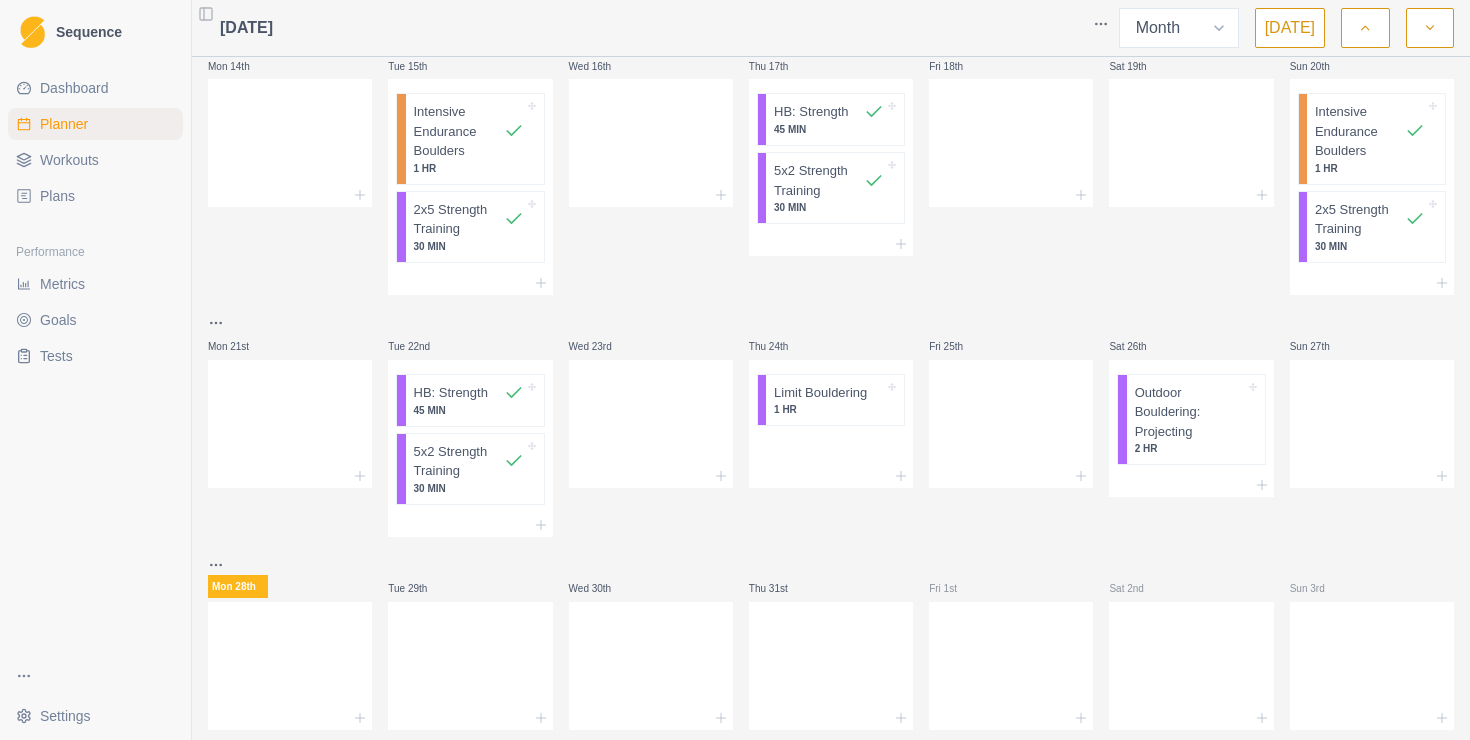scroll, scrollTop: 441, scrollLeft: 0, axis: vertical 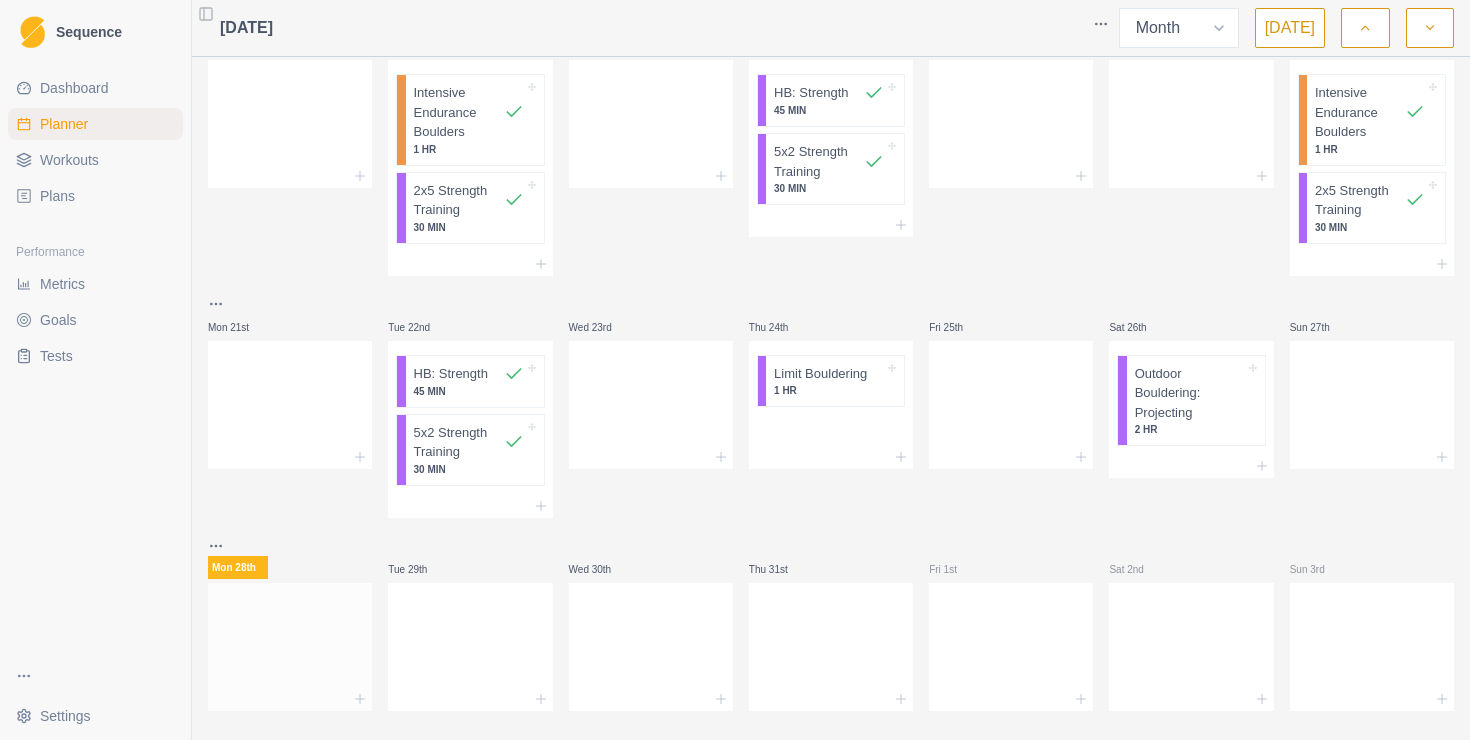 click at bounding box center [290, 643] 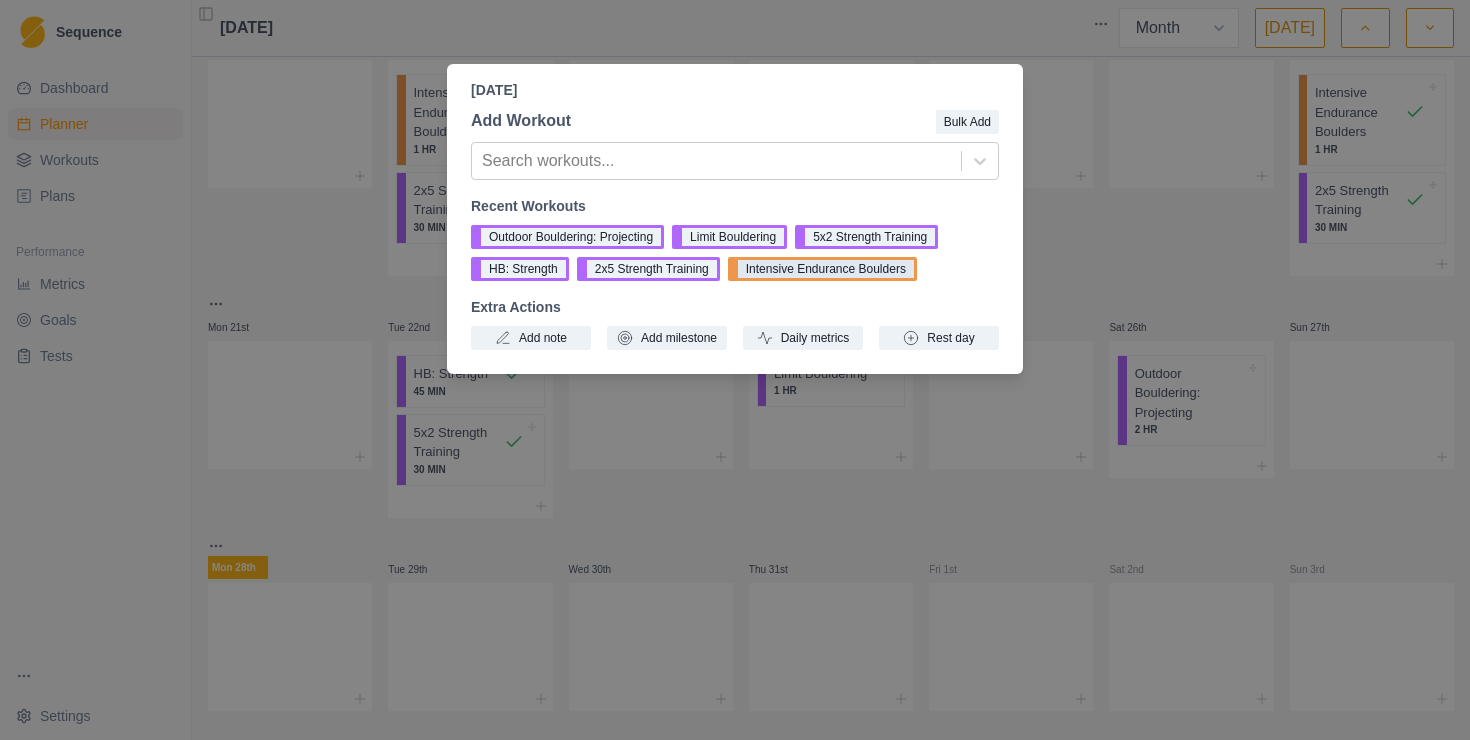 click on "Intensive Endurance Boulders" at bounding box center (822, 269) 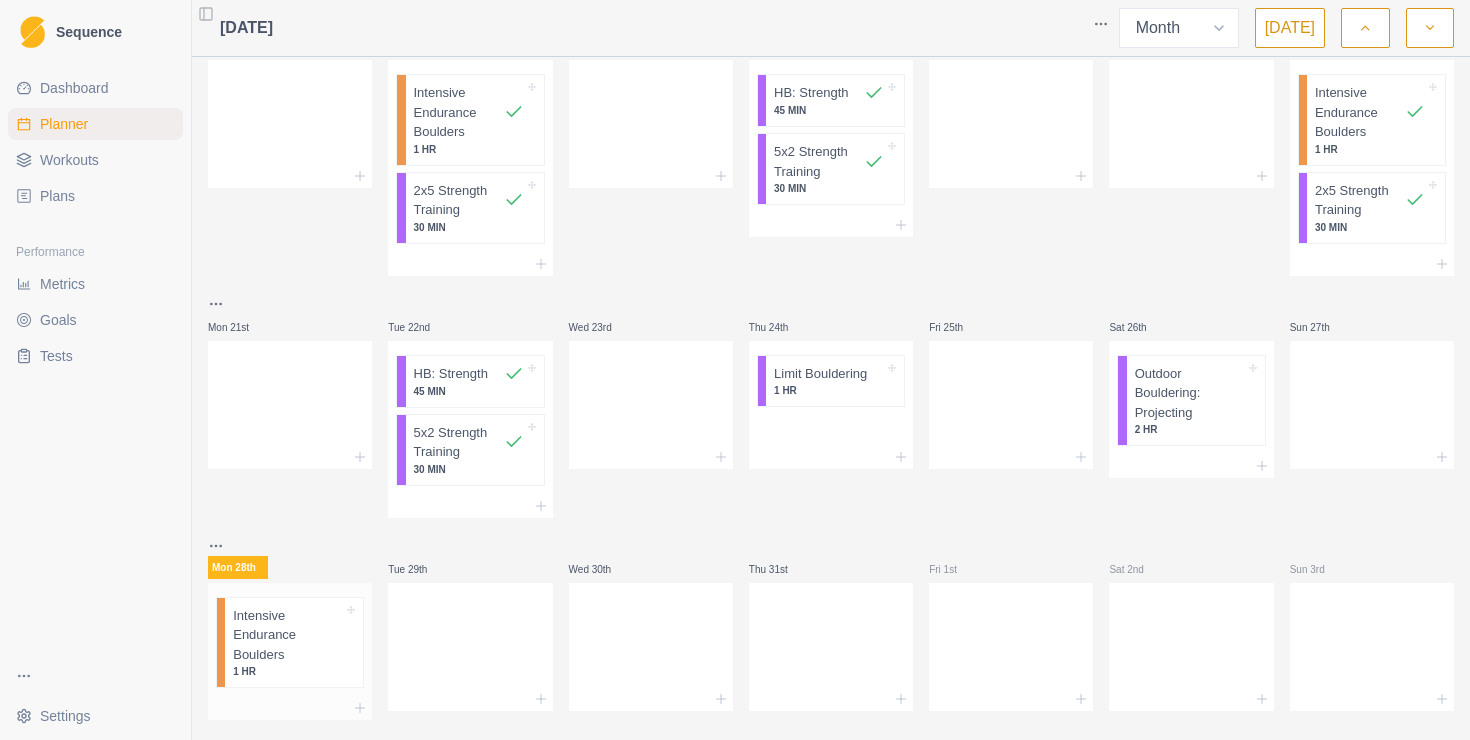click at bounding box center (290, 708) 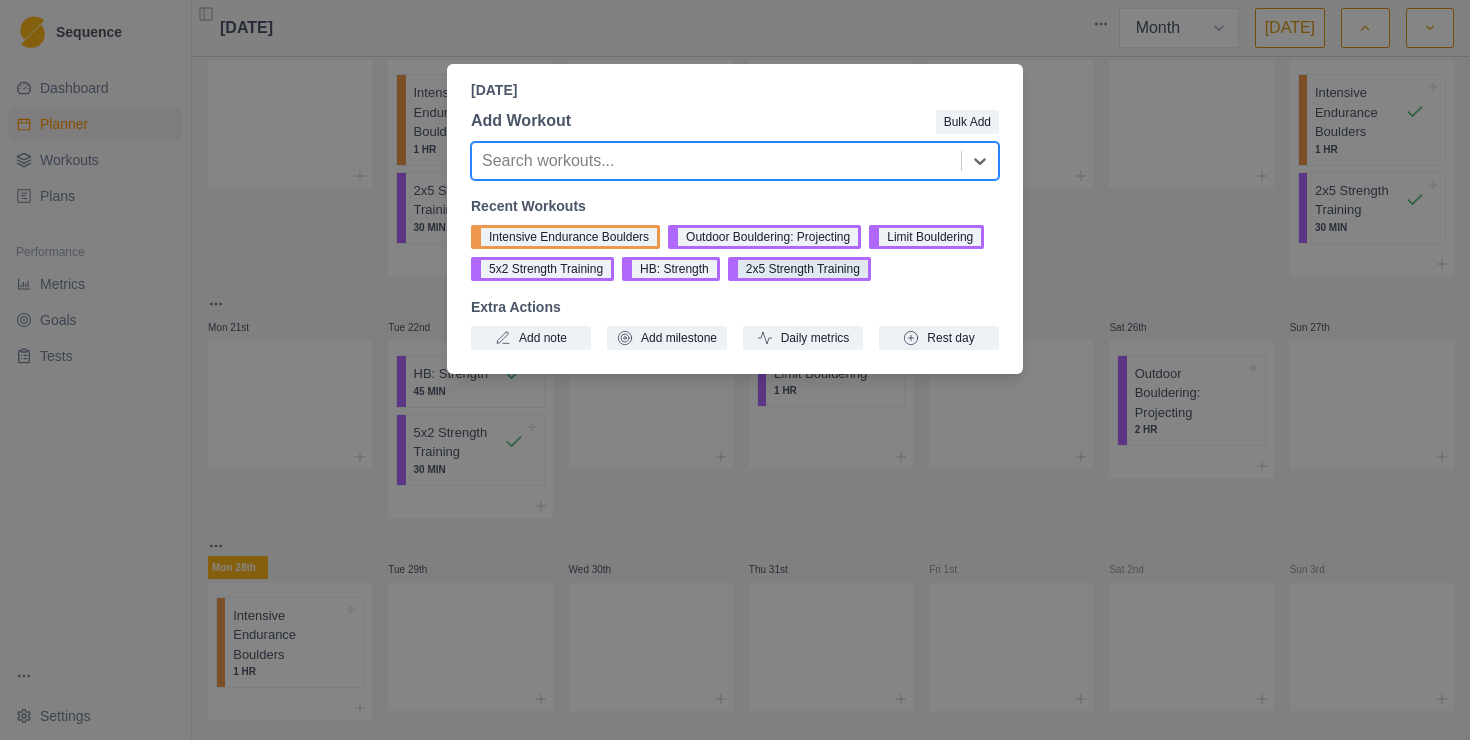 click on "2x5 Strength Training" at bounding box center [799, 269] 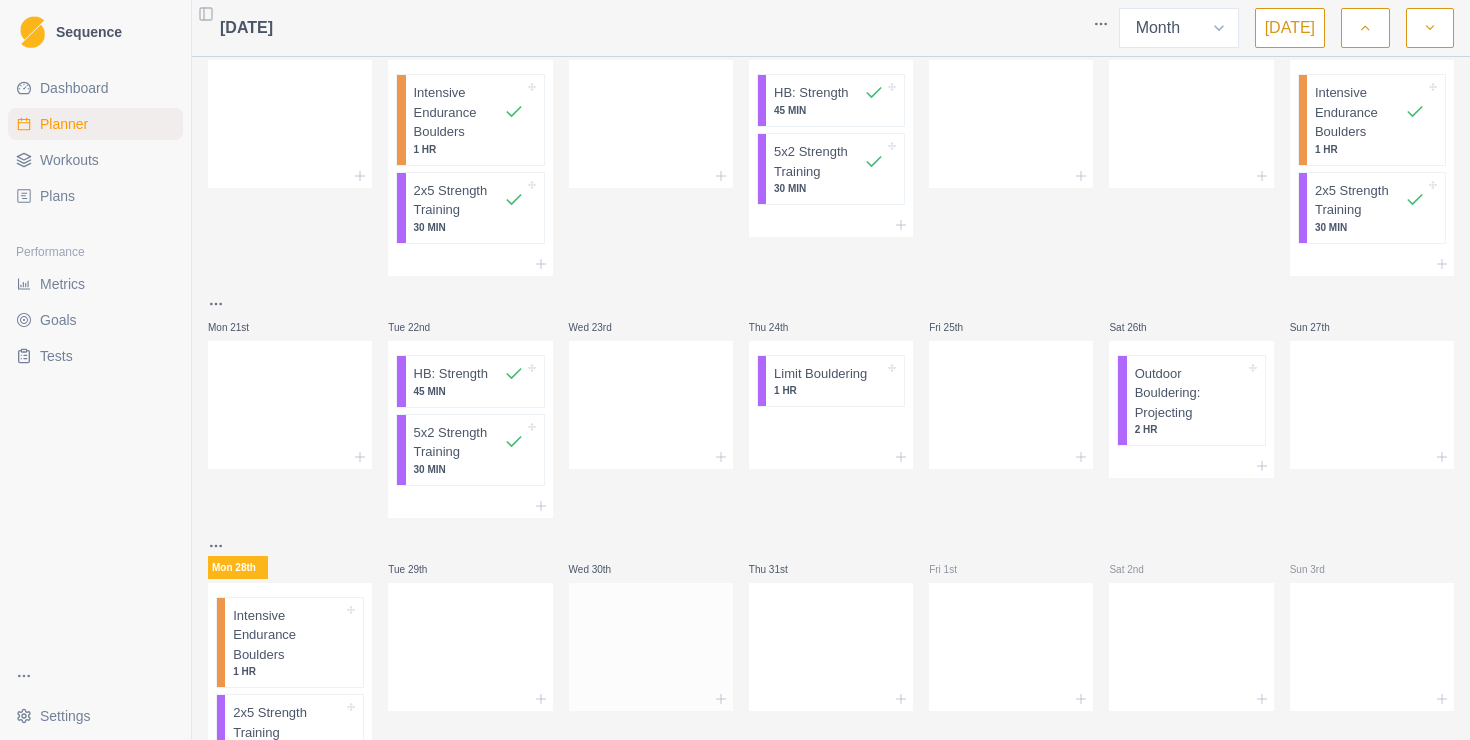 click at bounding box center (651, 643) 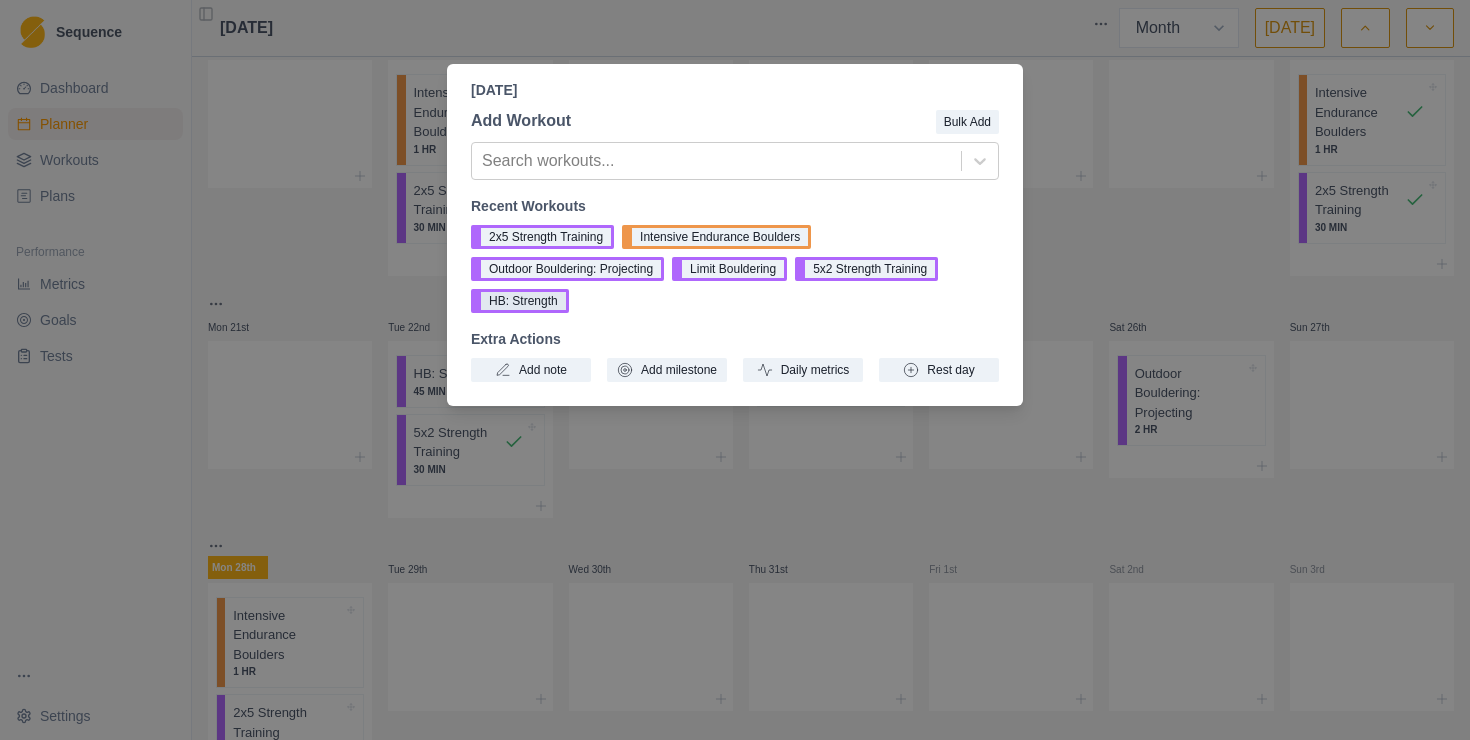 click on "HB: Strength" at bounding box center (520, 301) 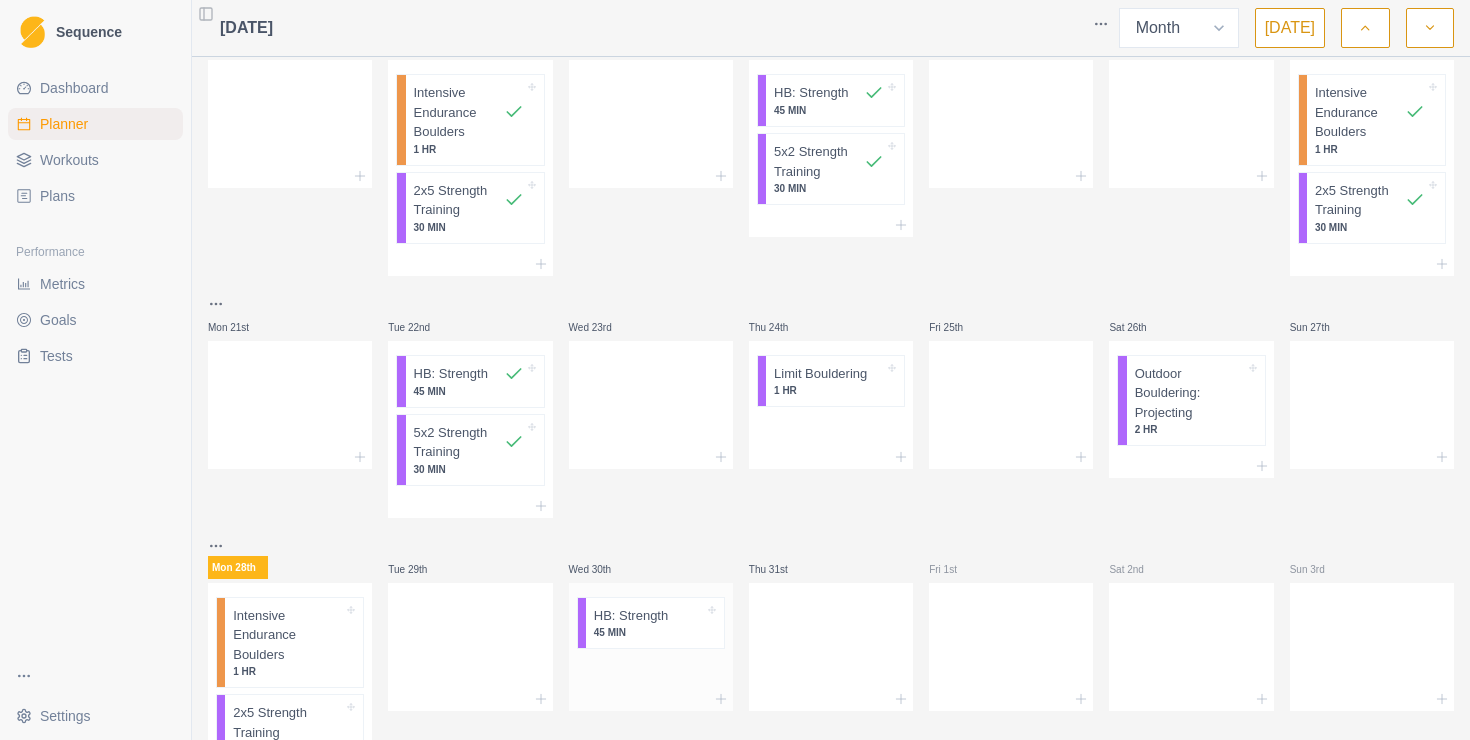 click at bounding box center (651, 672) 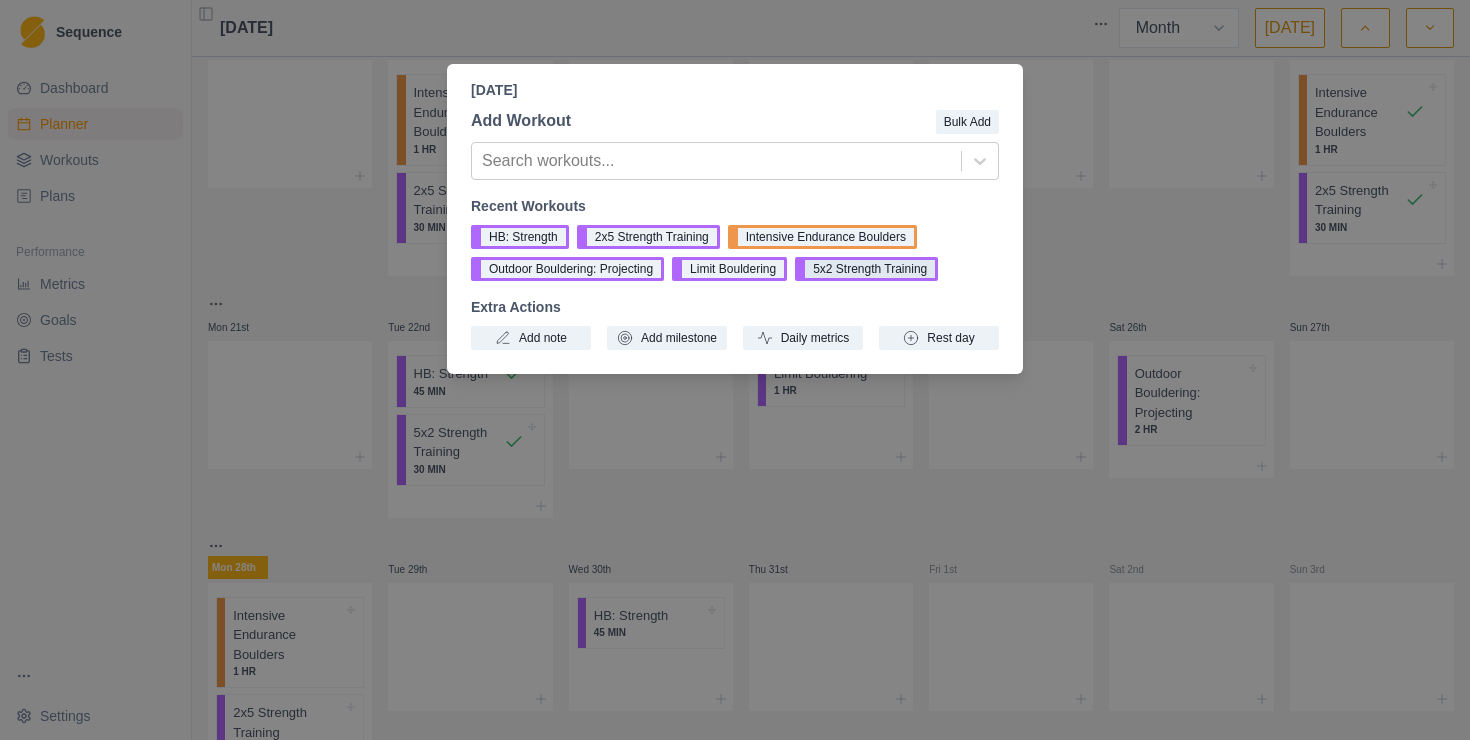 click on "5x2 Strength Training" at bounding box center (866, 269) 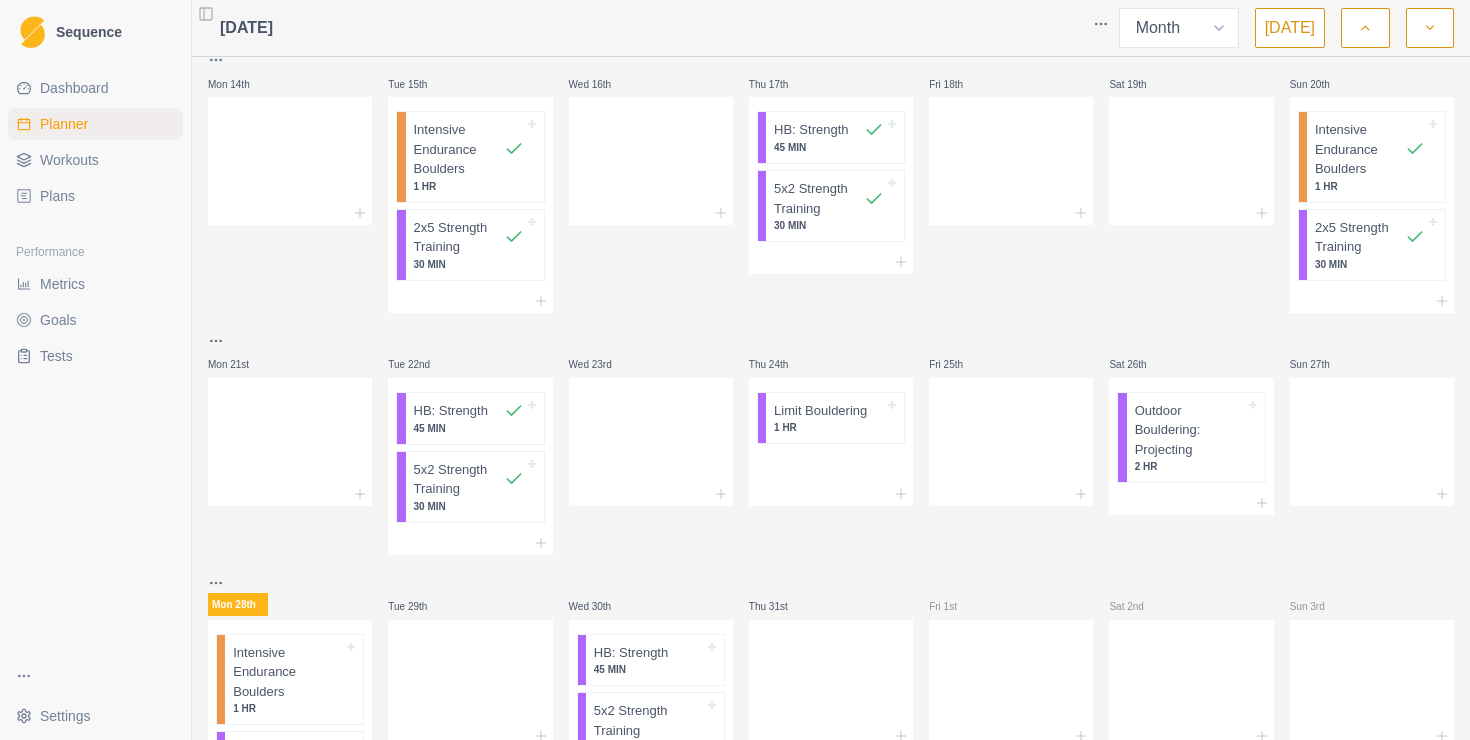 scroll, scrollTop: 396, scrollLeft: 0, axis: vertical 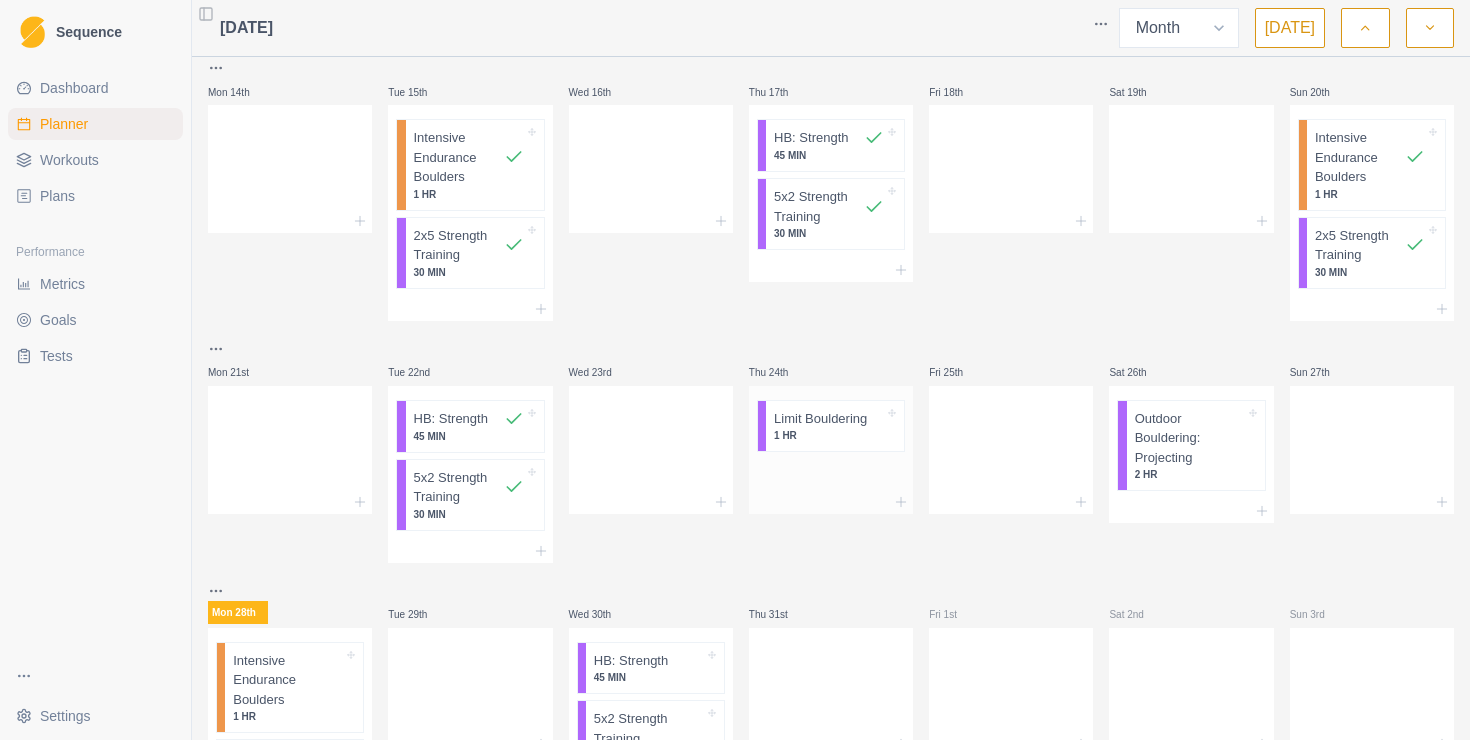 click on "Limit Bouldering" at bounding box center (820, 419) 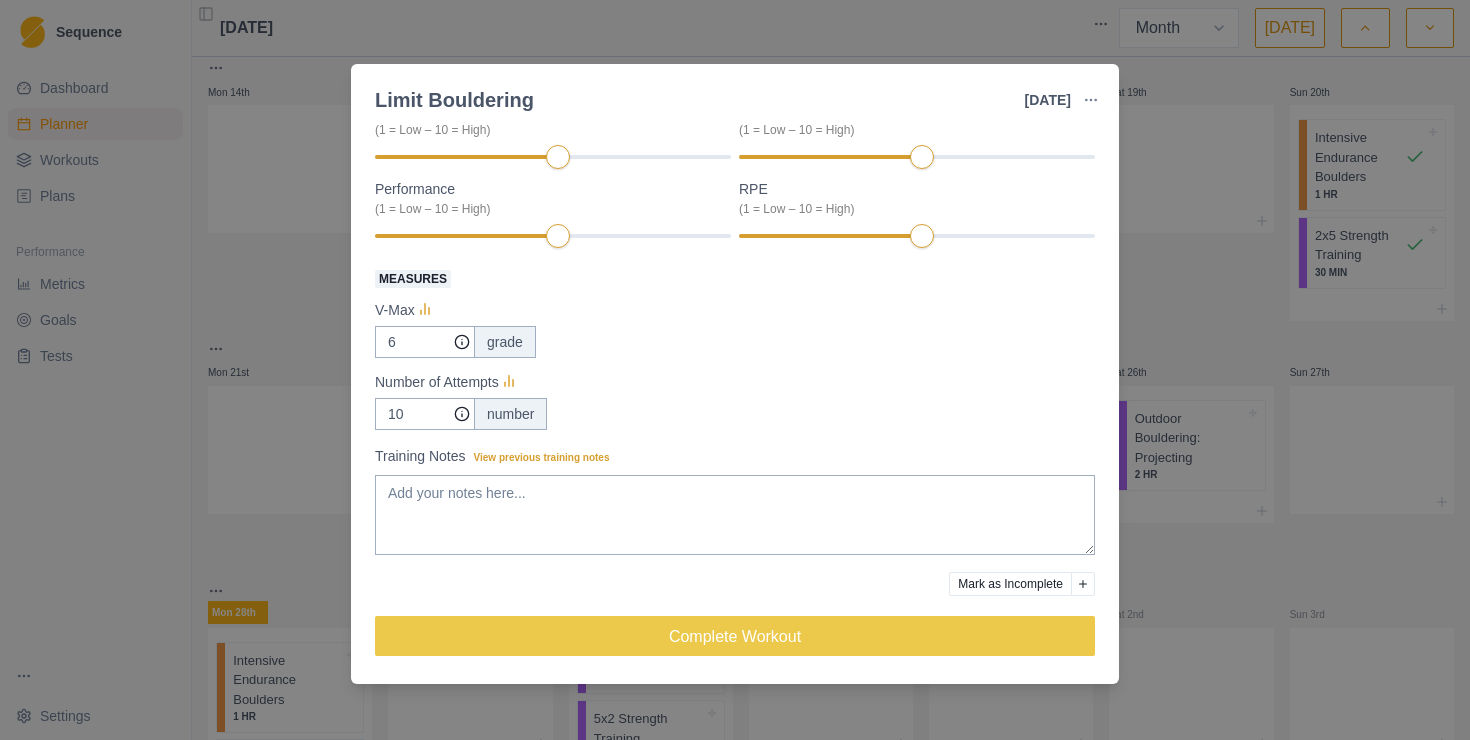 scroll, scrollTop: 0, scrollLeft: 0, axis: both 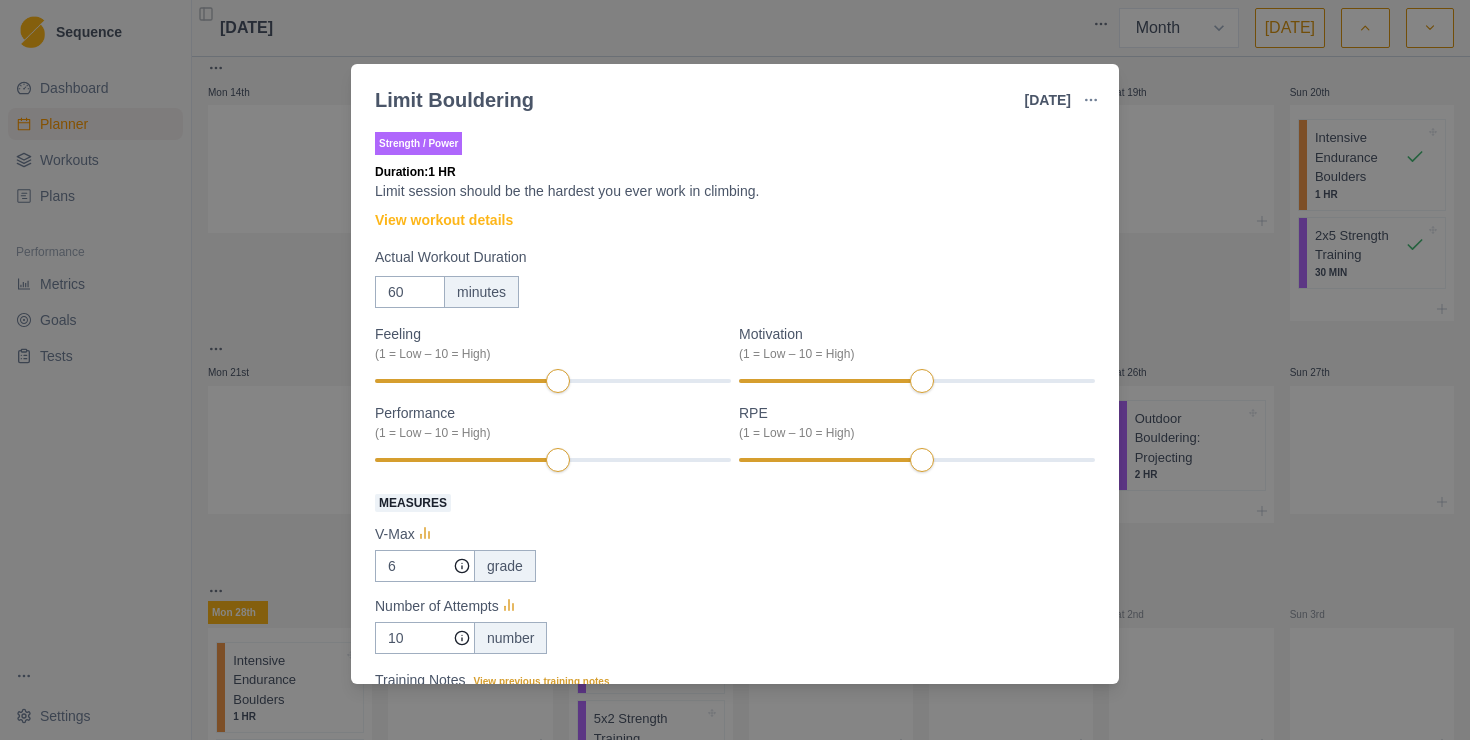 click on "Limit Bouldering [DATE] Link To Goal View Workout Metrics Edit Original Workout Reschedule Workout Remove From Schedule Strength / Power Duration:  1 HR Limit session should be the hardest you ever work in climbing. View workout details Actual Workout Duration 60 minutes Feeling (1 = Low – 10 = High) Motivation (1 = Low – 10 = High) Performance (1 = Low – 10 = High) RPE (1 = Low – 10 = High) Measures V-Max  6 grade Number of Attempts 10 number Training Notes View previous training notes Mark as Incomplete Complete Workout" at bounding box center [735, 370] 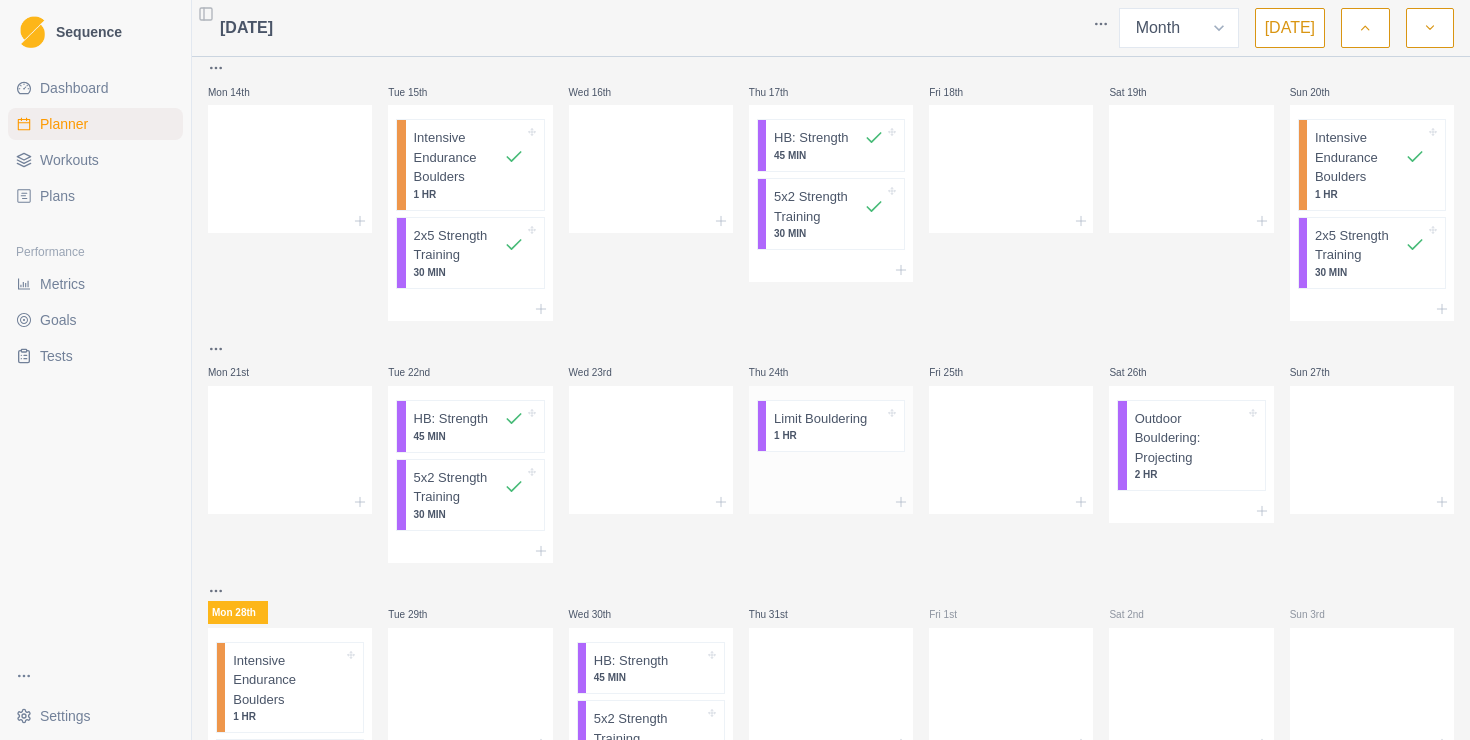 click on "Limit Bouldering 1 HR" at bounding box center (835, 426) 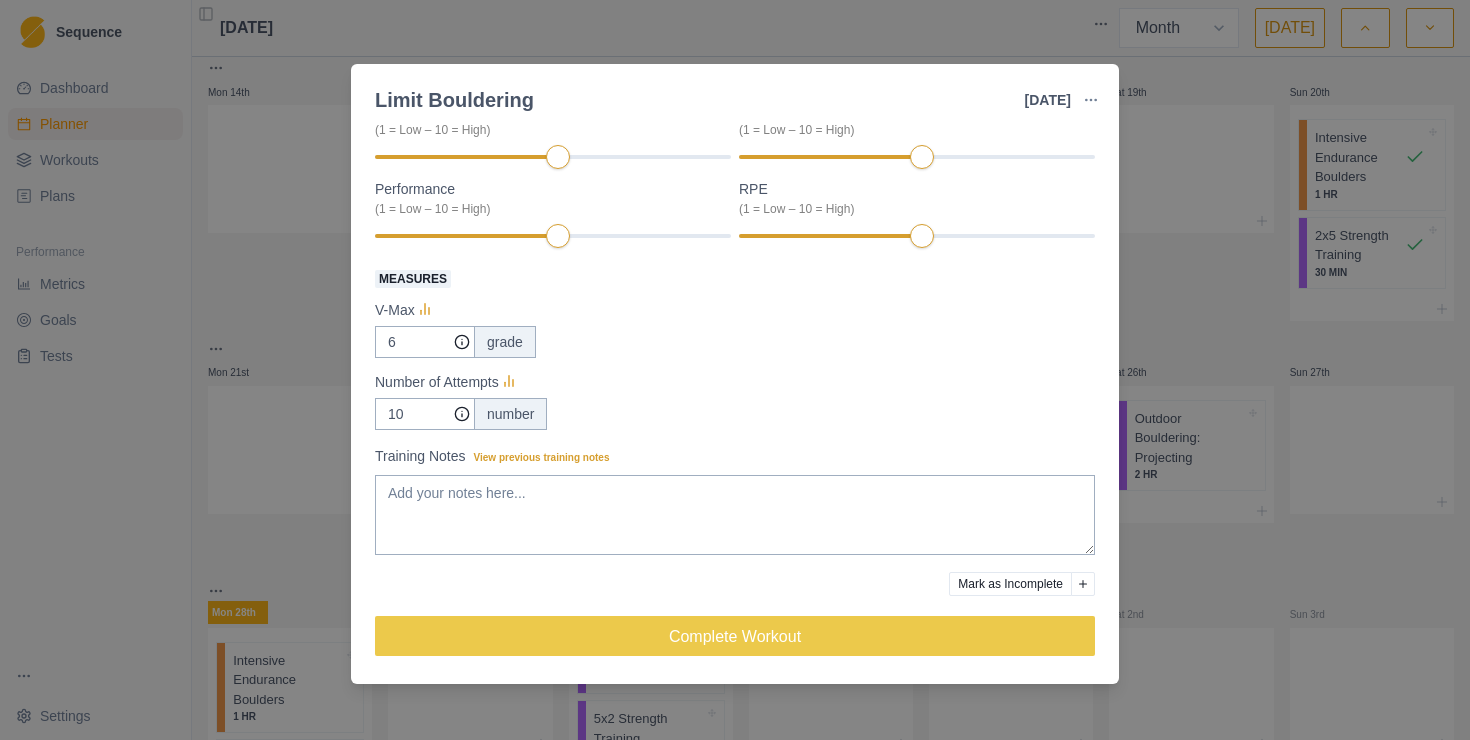 scroll, scrollTop: 0, scrollLeft: 0, axis: both 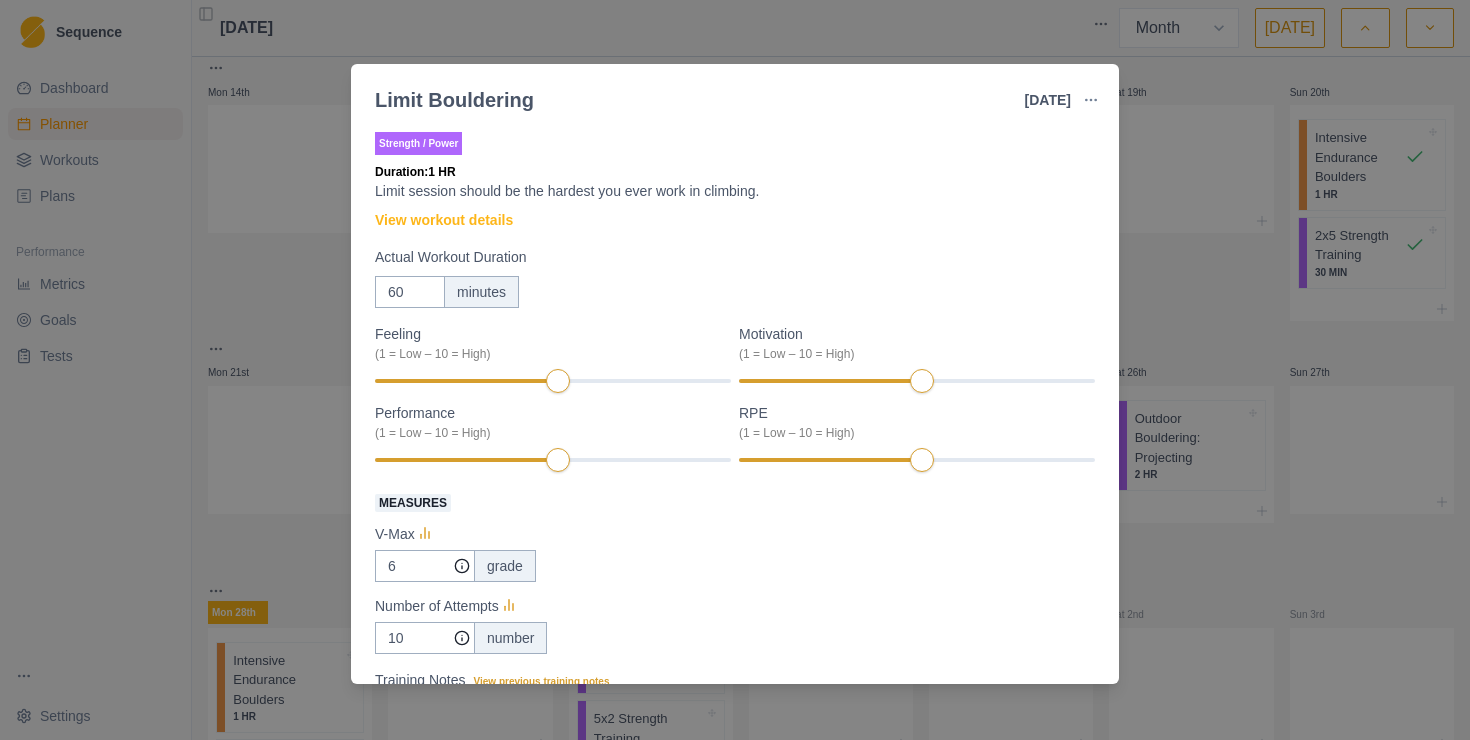 click on "Limit Bouldering [DATE] Link To Goal View Workout Metrics Edit Original Workout Reschedule Workout Remove From Schedule Strength / Power Duration:  1 HR Limit session should be the hardest you ever work in climbing. View workout details Actual Workout Duration 60 minutes Feeling (1 = Low – 10 = High) Motivation (1 = Low – 10 = High) Performance (1 = Low – 10 = High) RPE (1 = Low – 10 = High) Measures V-Max  6 grade Number of Attempts 10 number Training Notes View previous training notes Mark as Incomplete Complete Workout" at bounding box center (735, 370) 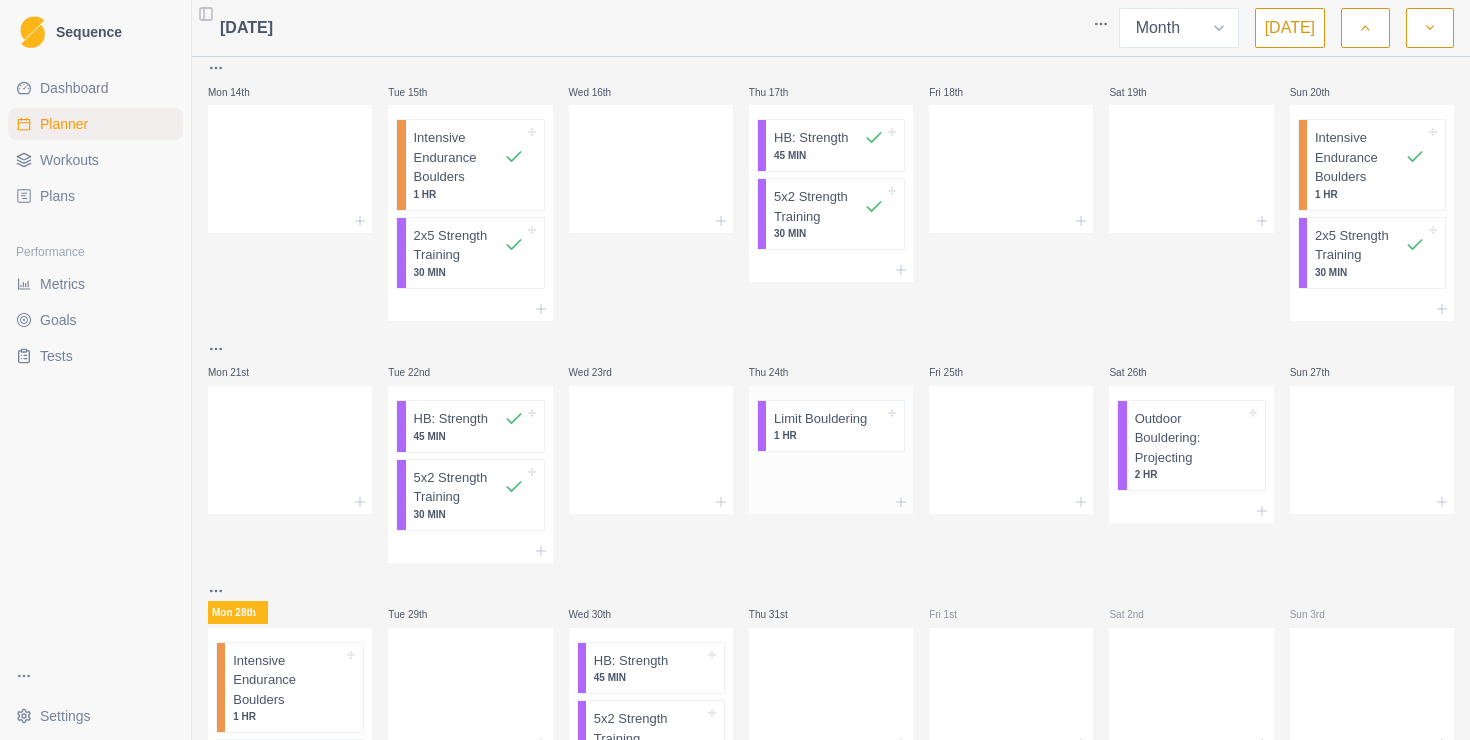 scroll, scrollTop: 464, scrollLeft: 0, axis: vertical 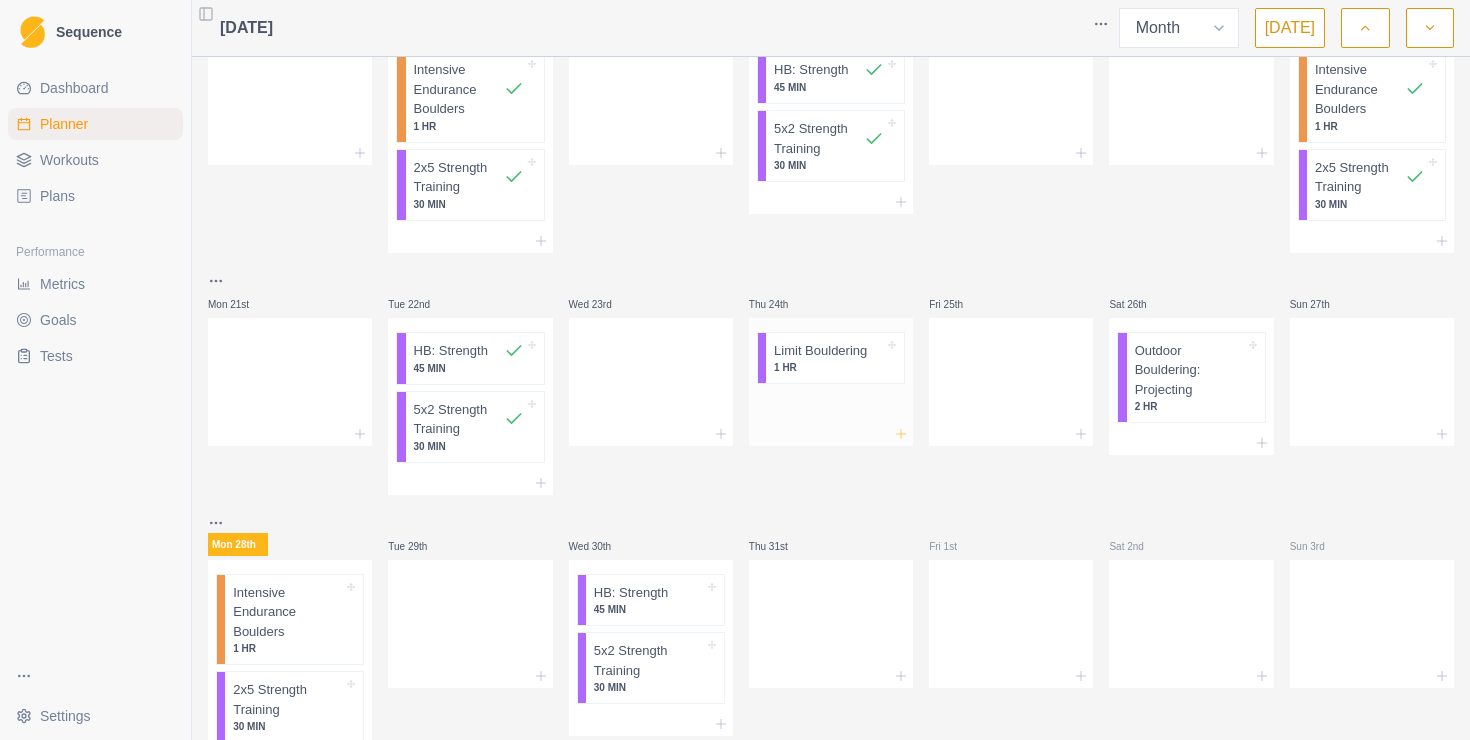 click 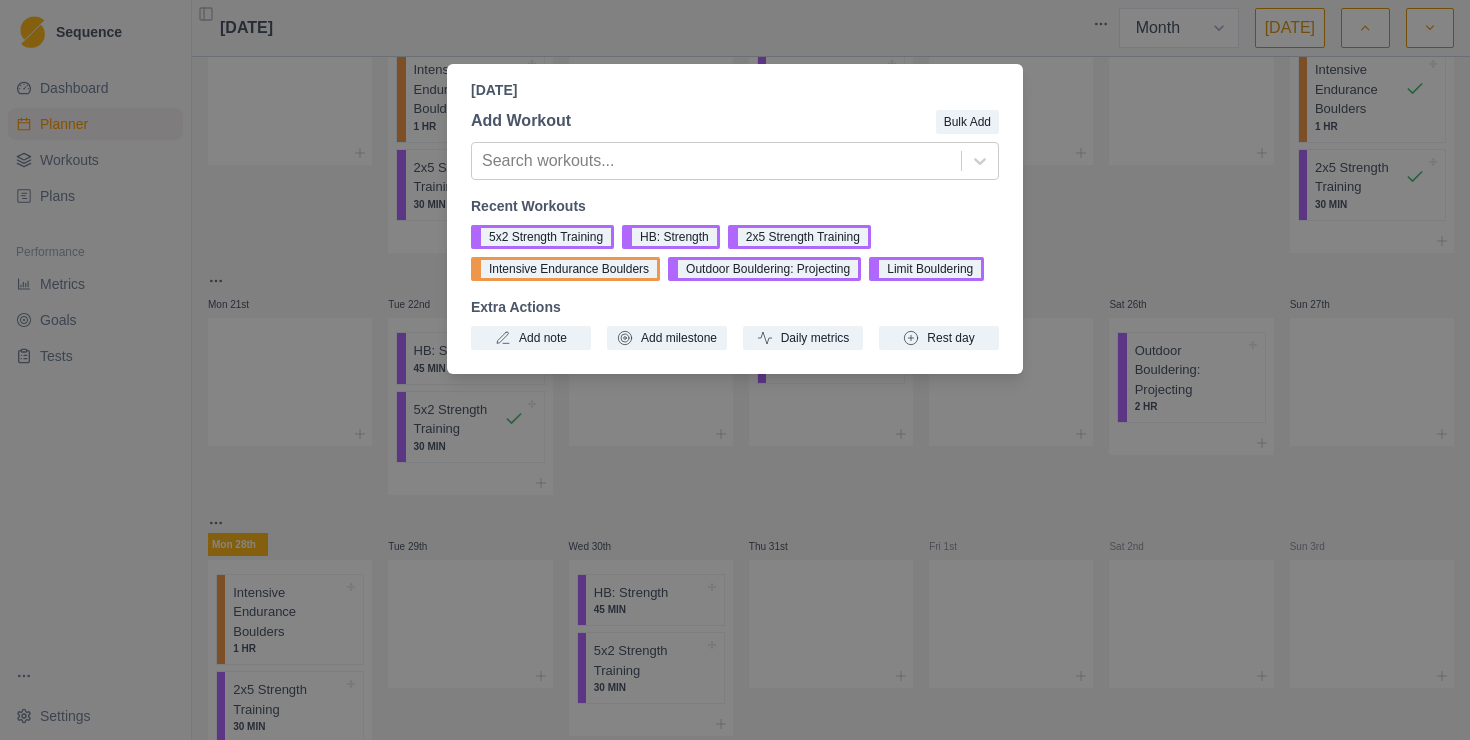 click on "[DATE] Add Workout Bulk Add Search workouts... Recent Workouts 5x2 Strength Training HB: Strength 2x5 Strength Training Intensive Endurance Boulders Outdoor Bouldering: Projecting Limit Bouldering Extra Actions Add note Add milestone Daily metrics Rest day" at bounding box center [735, 370] 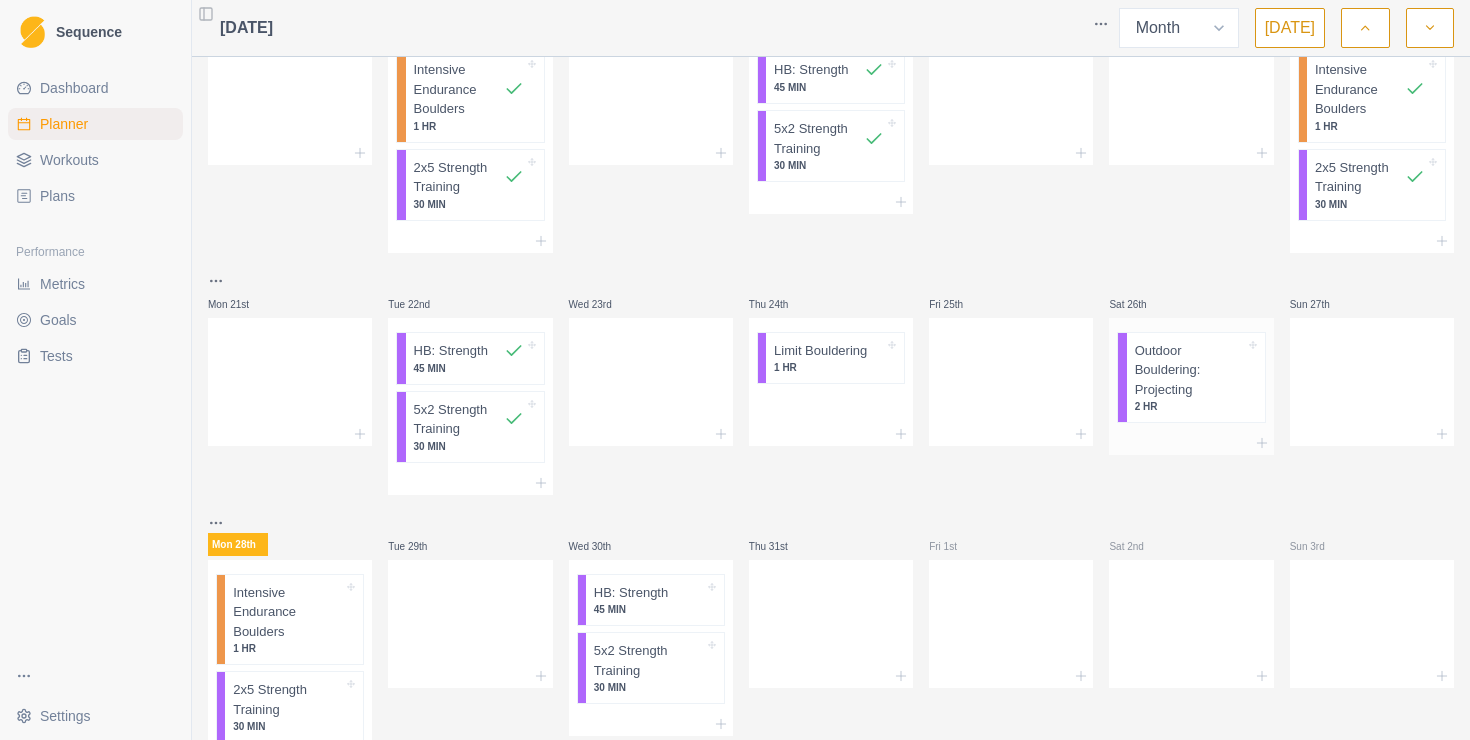 click on "2 HR" at bounding box center [1190, 406] 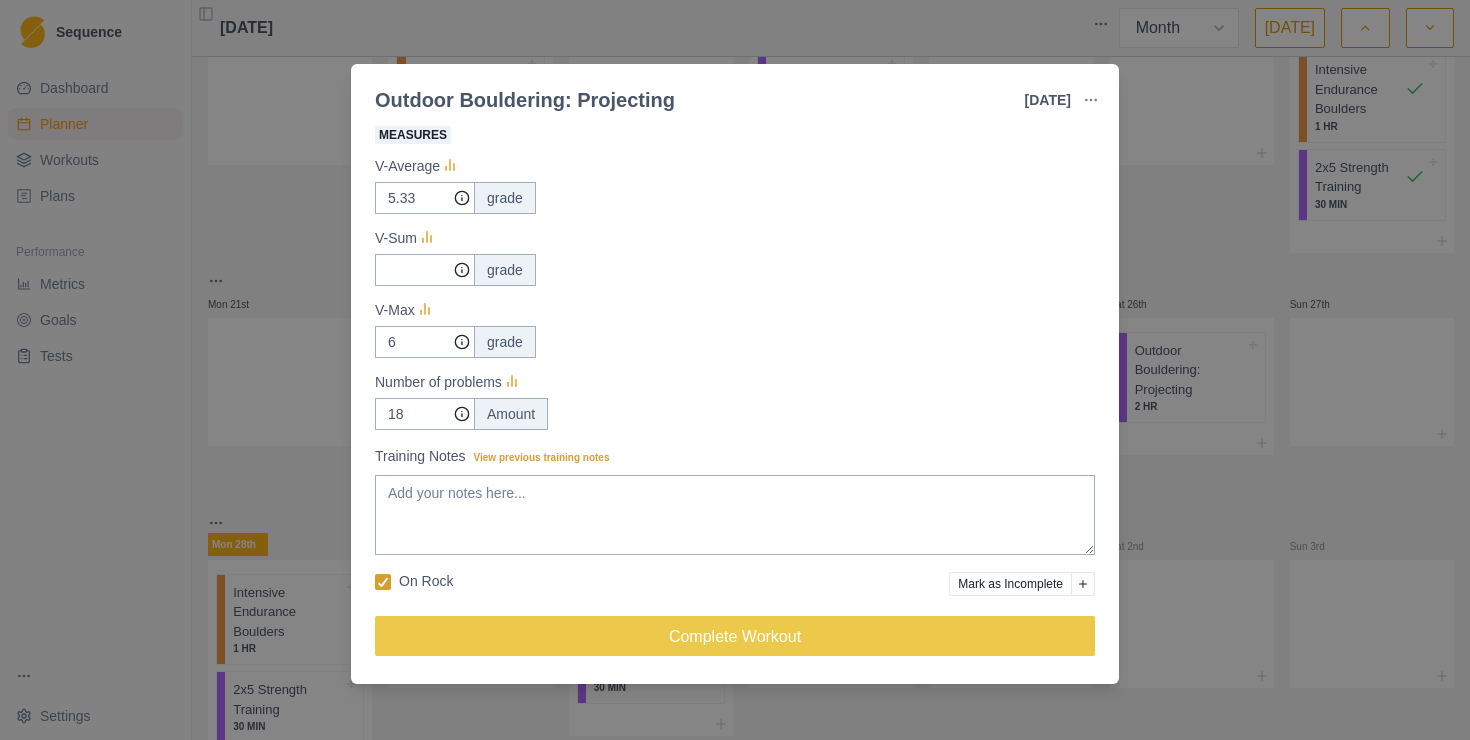 scroll, scrollTop: 0, scrollLeft: 0, axis: both 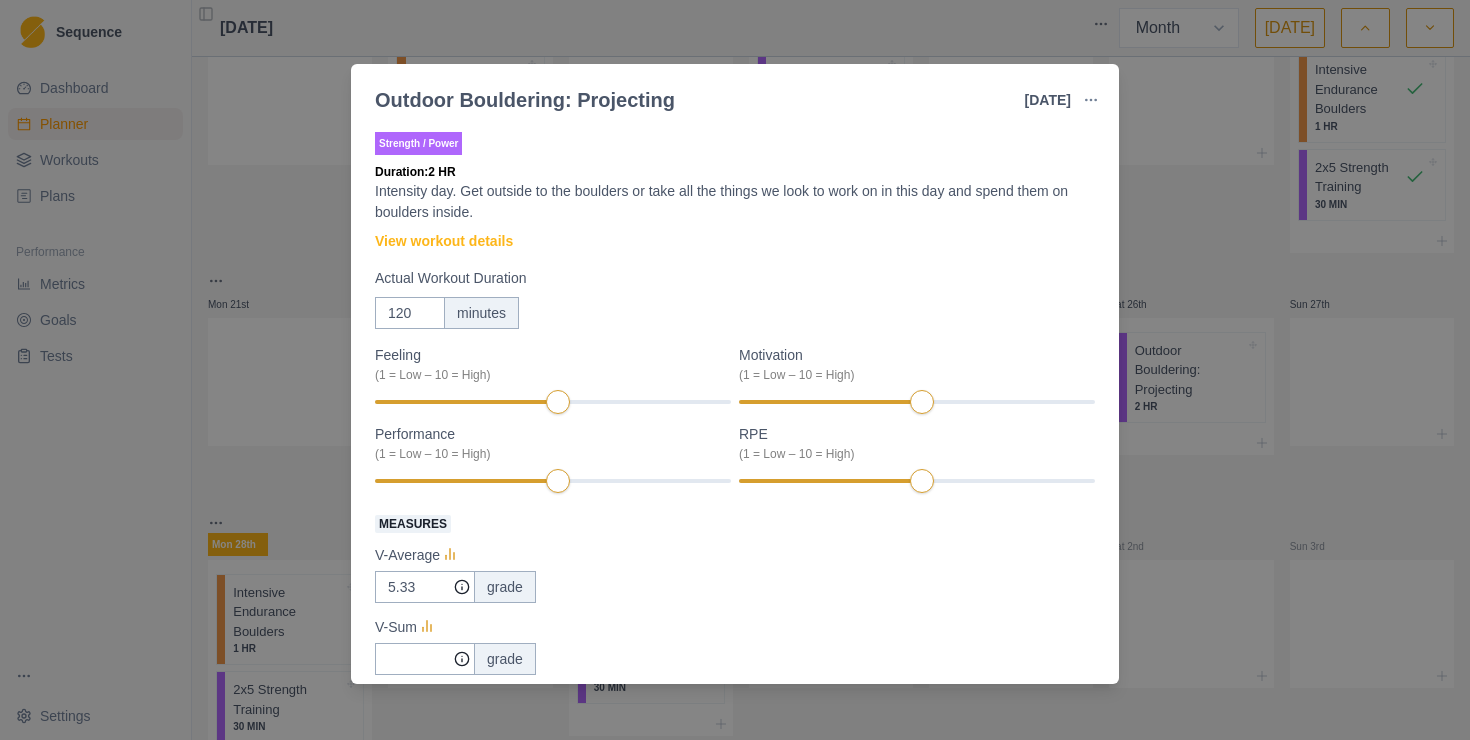 click on "Outdoor Bouldering: Projecting [DATE] Link To Goal View Workout Metrics Edit Original Workout Reschedule Workout Remove From Schedule Strength / Power Duration:  2 HR Intensity day. Get outside to the boulders or take all the things we look to work on in this day and spend them on boulders inside.  View workout details Actual Workout Duration 120 minutes Feeling (1 = Low – 10 = High) Motivation (1 = Low – 10 = High) Performance (1 = Low – 10 = High) RPE (1 = Low – 10 = High) Measures V-Average 5.33 grade V-Sum grade V-Max  6 grade Number of problems 18 Amount Training Notes View previous training notes On Rock Mark as Incomplete Complete Workout" at bounding box center (735, 370) 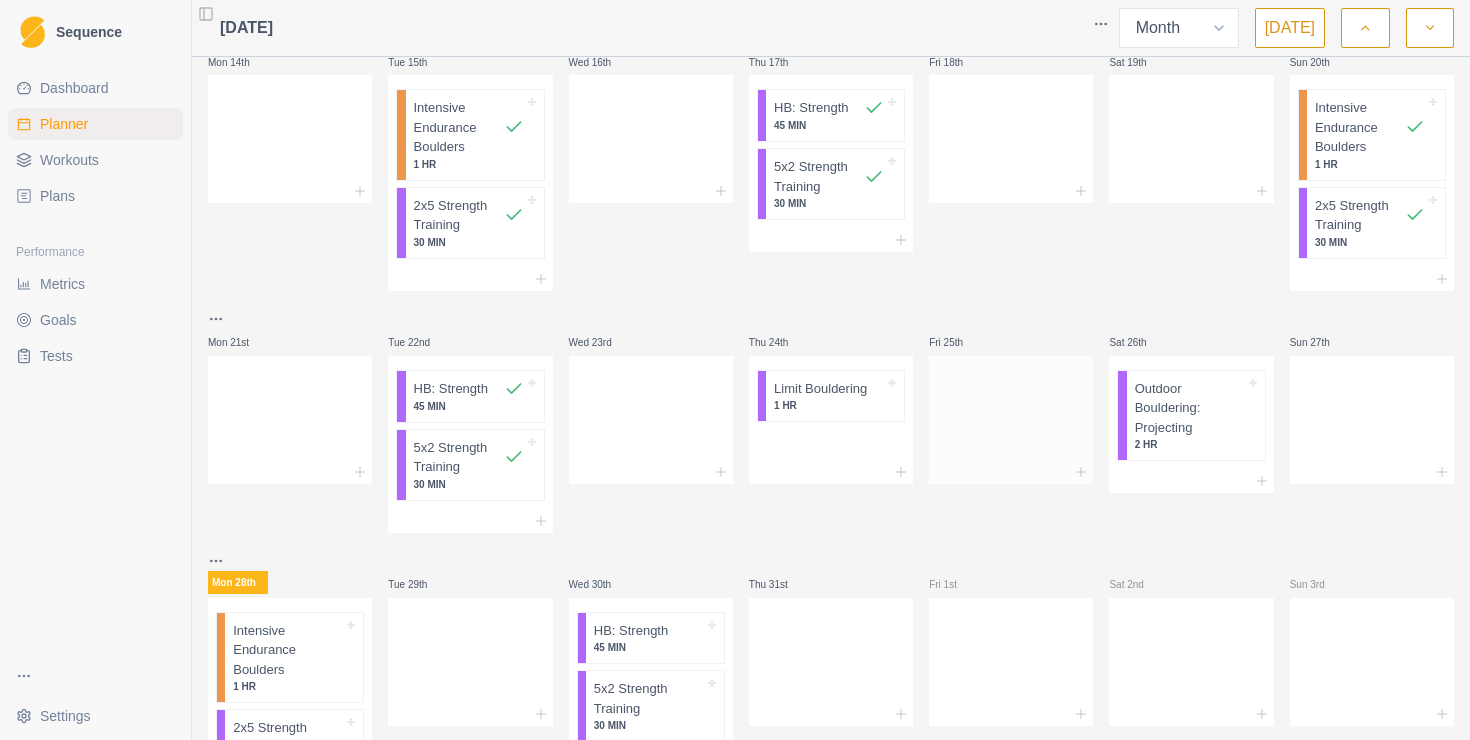 scroll, scrollTop: 429, scrollLeft: 0, axis: vertical 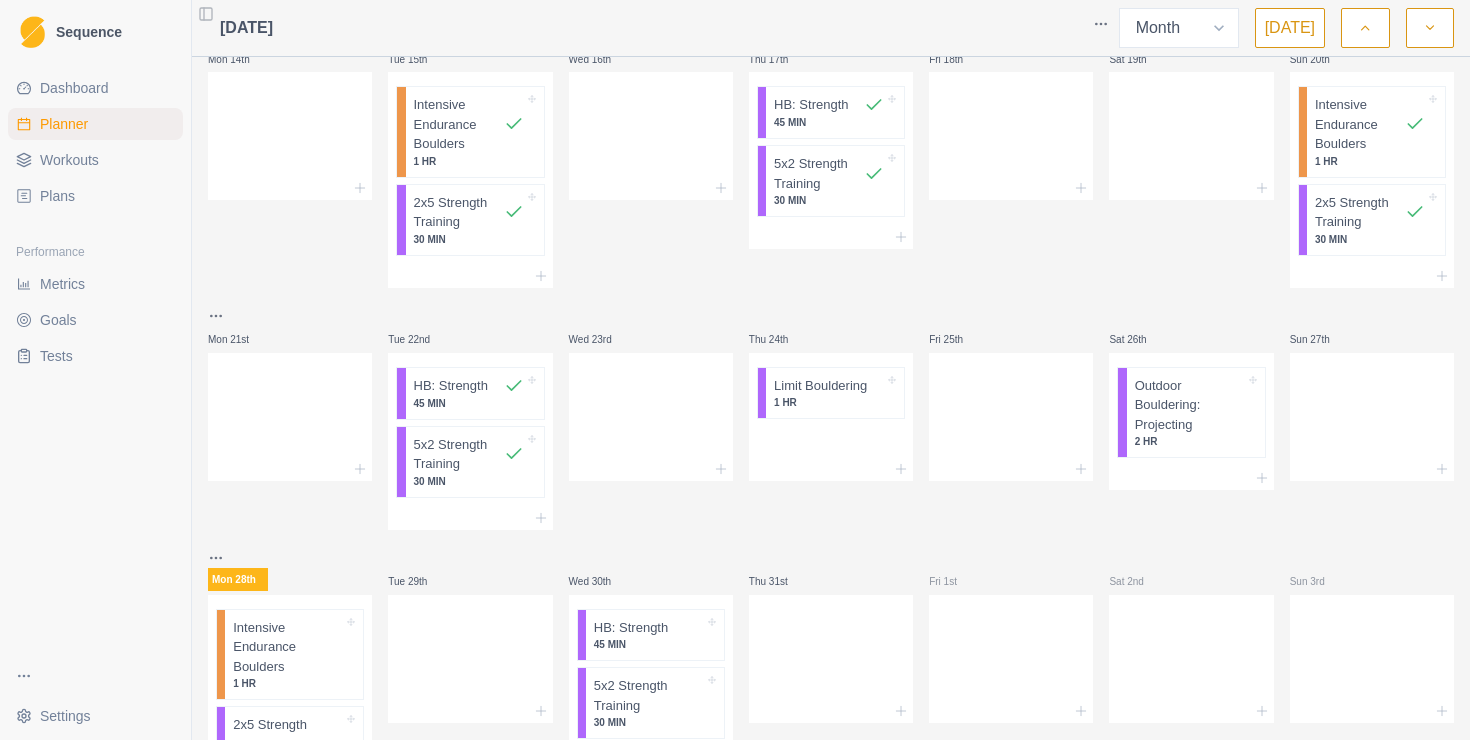 click on "Workouts" at bounding box center [69, 160] 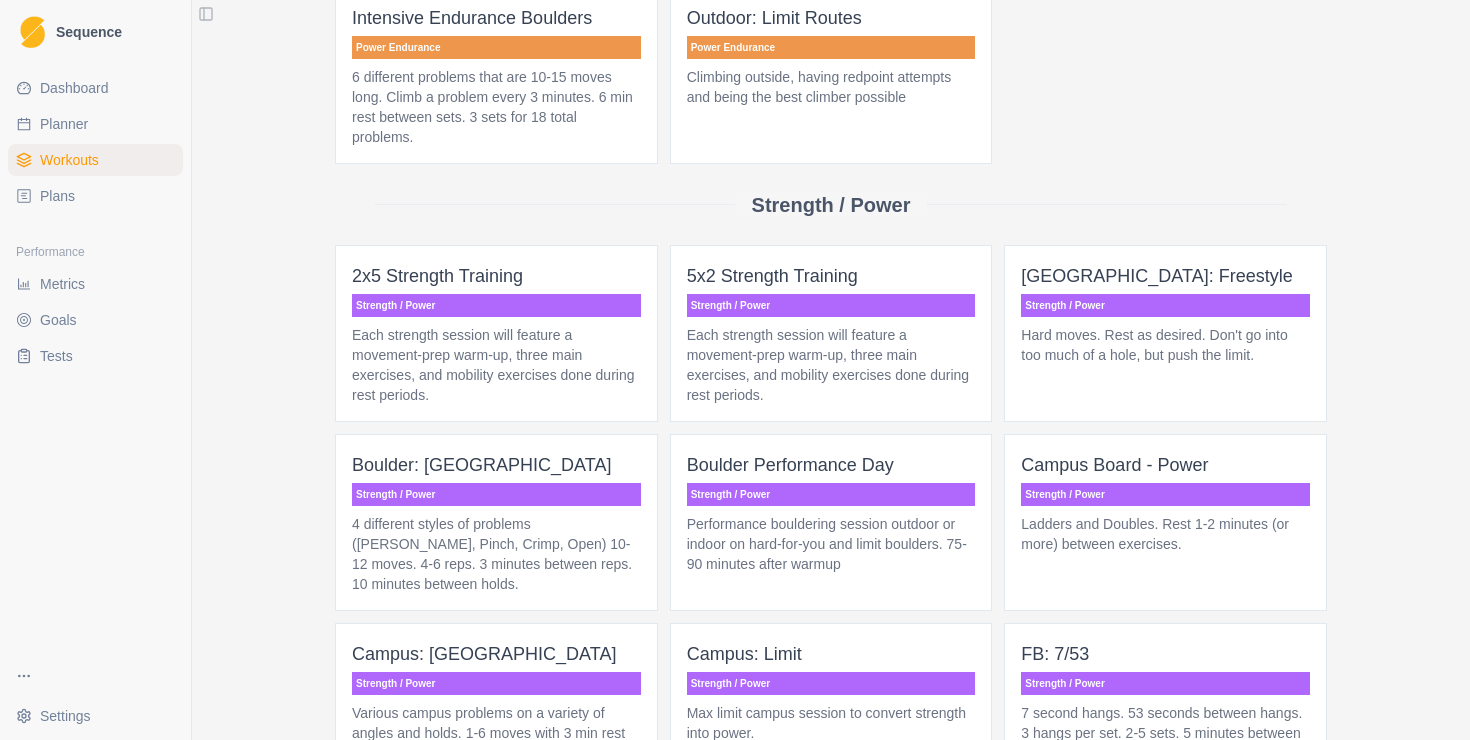 scroll, scrollTop: 1511, scrollLeft: 0, axis: vertical 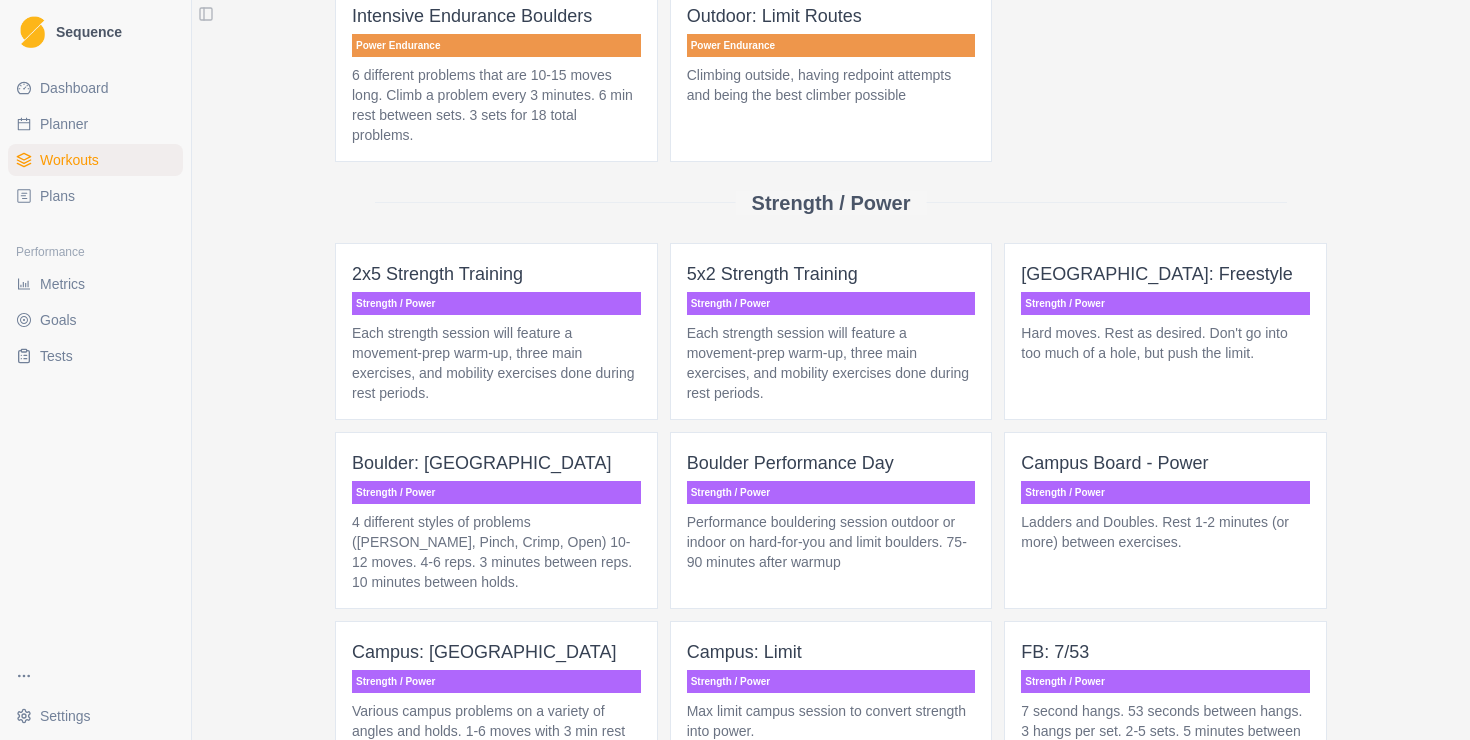 click on "[GEOGRAPHIC_DATA]: Freestyle Strength / Power Hard moves. Rest as desired. Don't go into too much of a hole, but push the limit." at bounding box center [1165, 331] 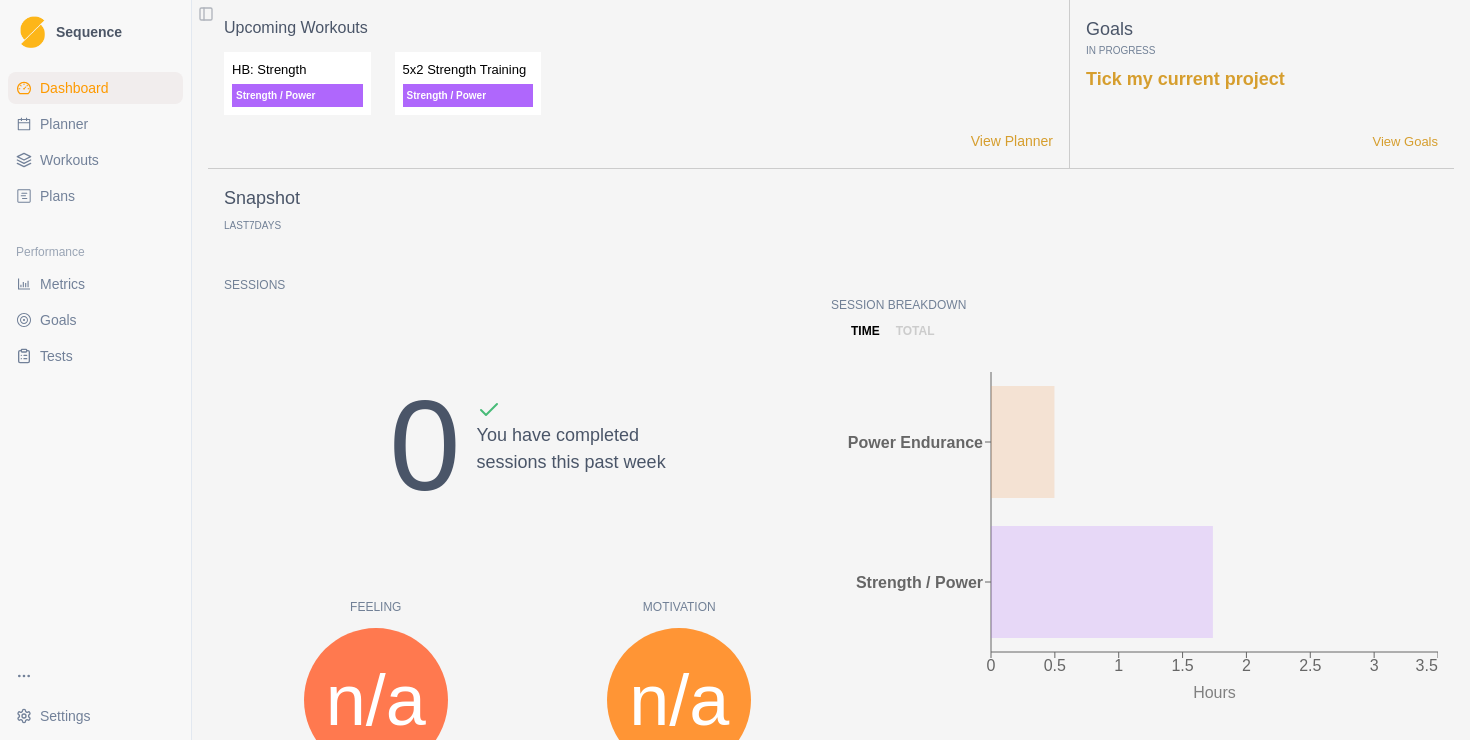 scroll, scrollTop: 0, scrollLeft: 0, axis: both 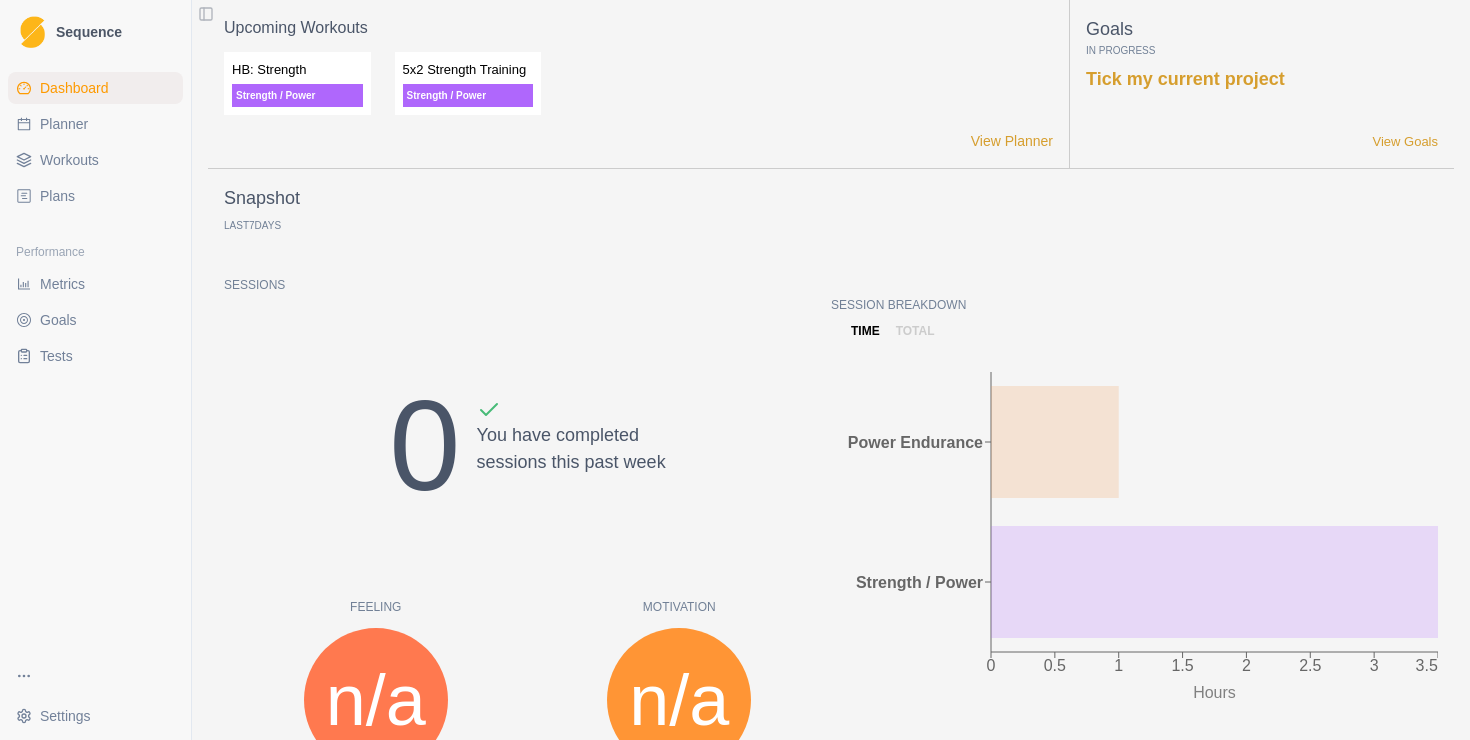 click on "Planner" at bounding box center (64, 124) 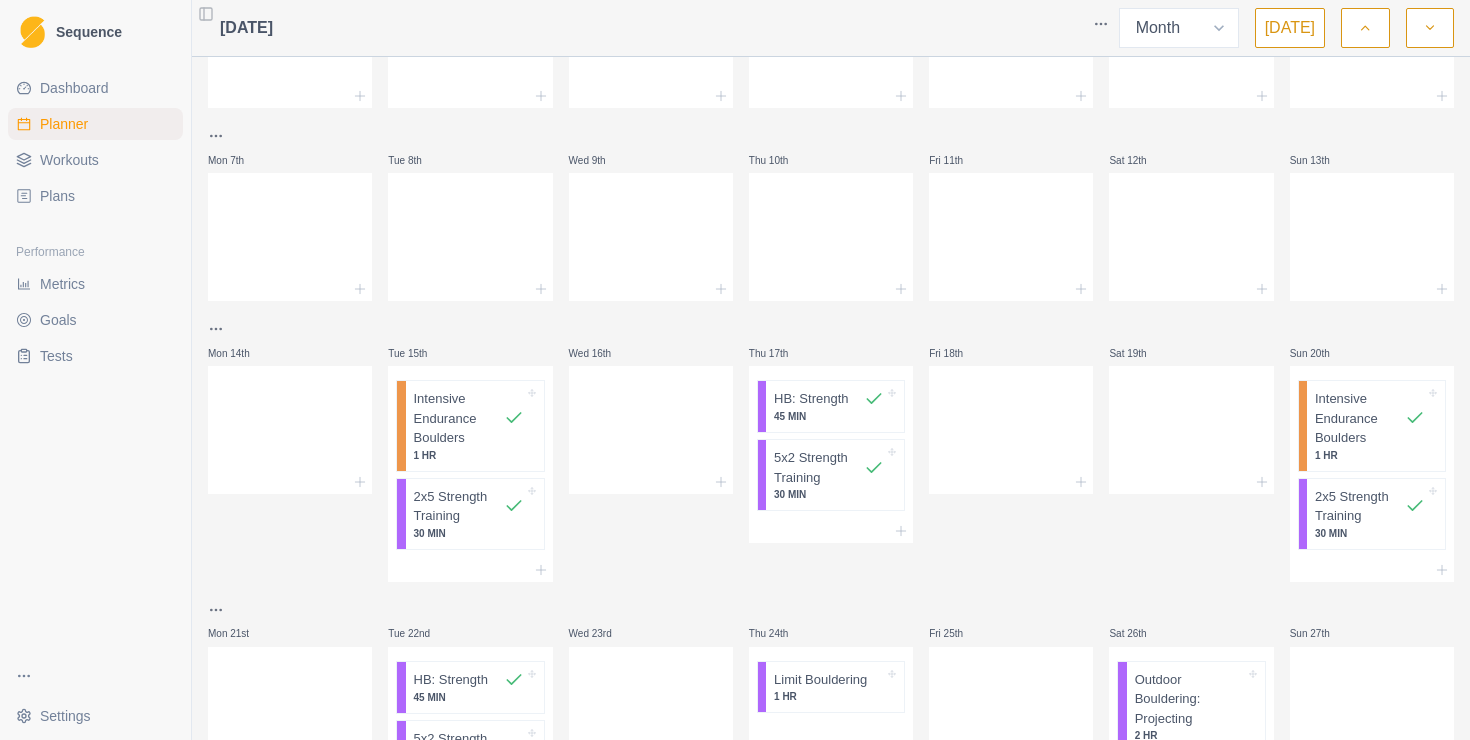 scroll, scrollTop: 357, scrollLeft: 0, axis: vertical 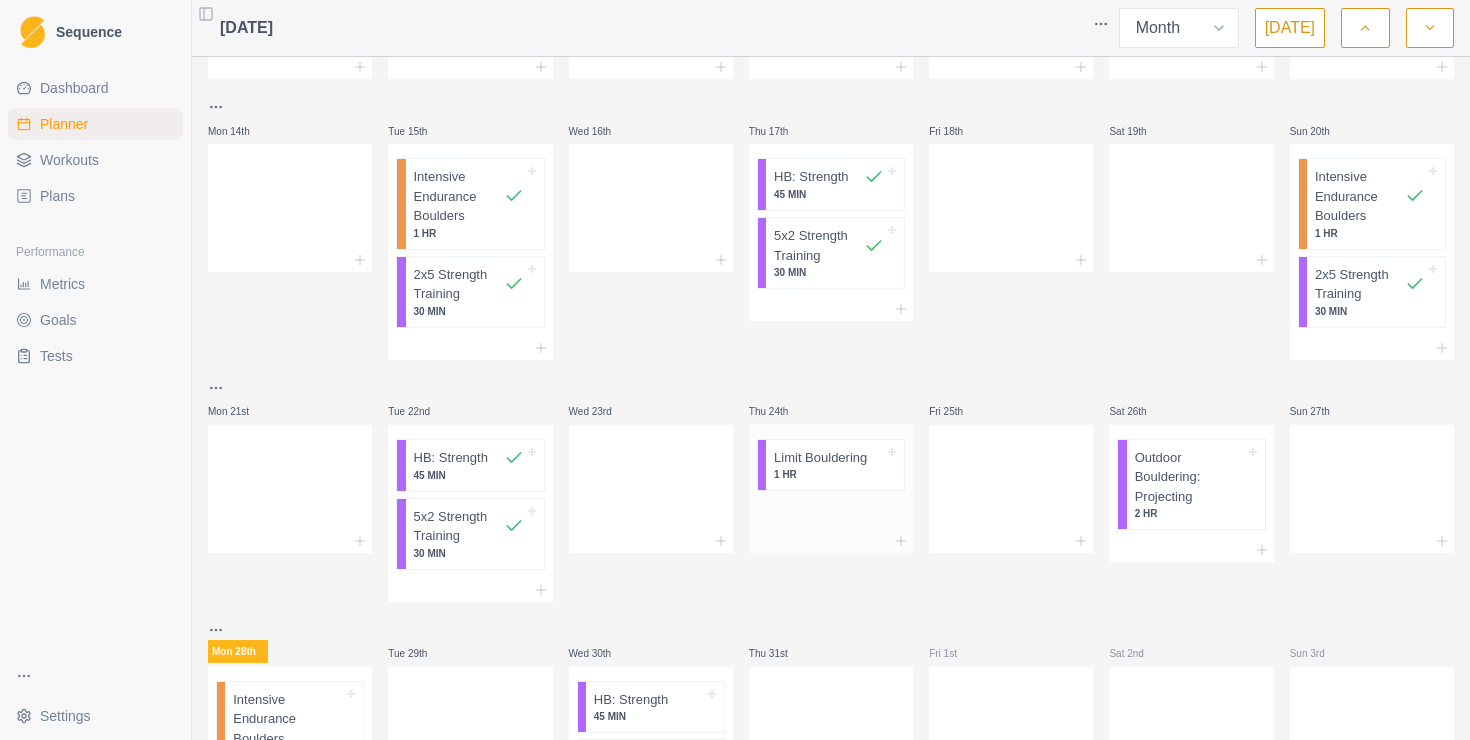 click at bounding box center (831, 514) 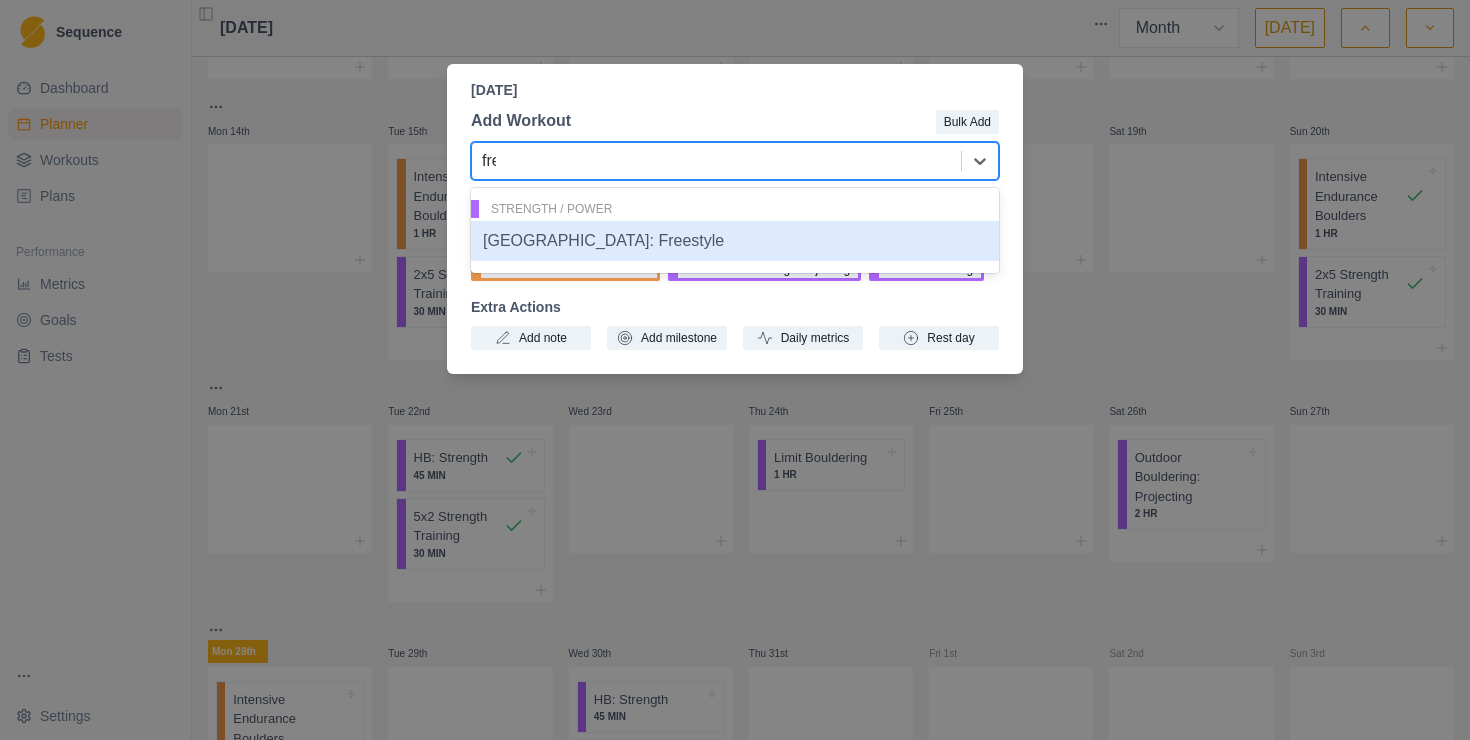 type on "free" 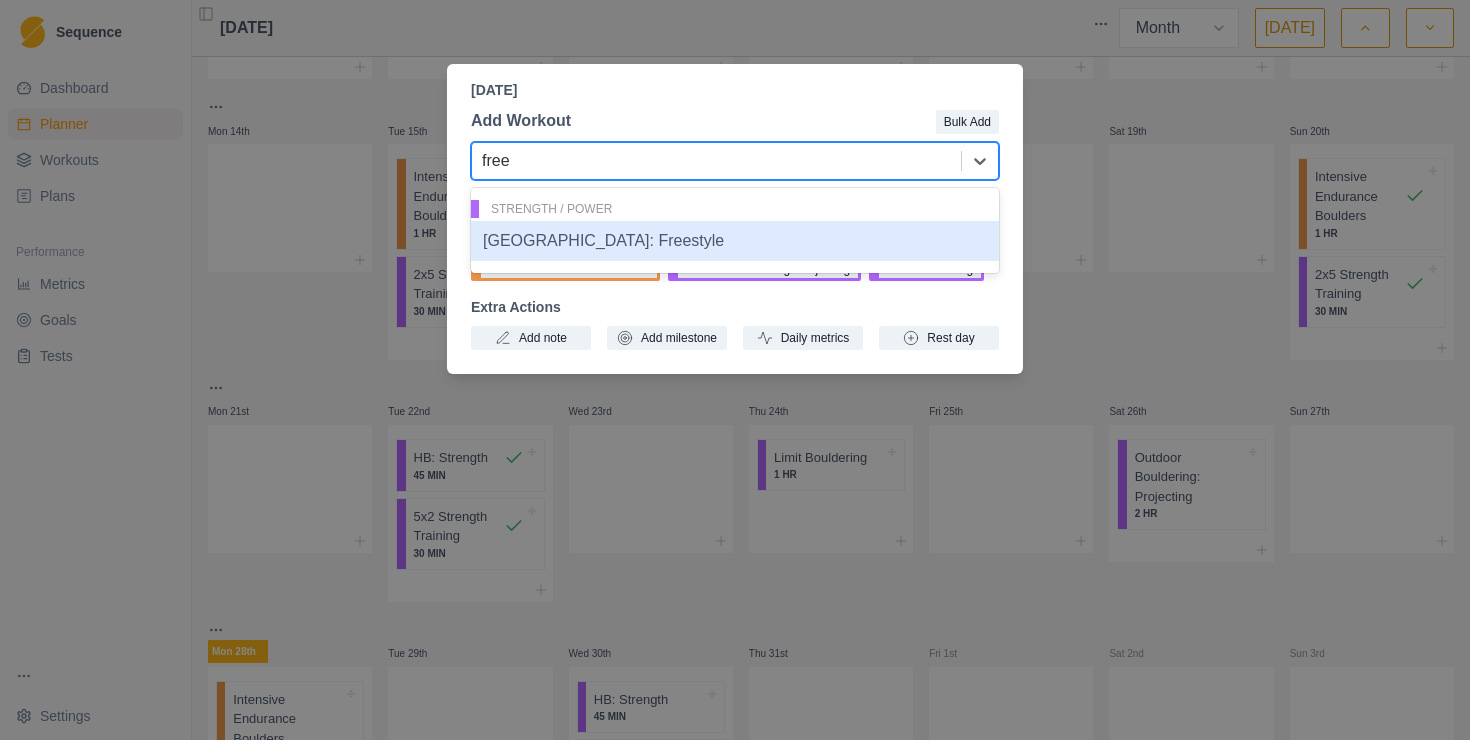 click on "[GEOGRAPHIC_DATA]: Freestyle" at bounding box center (735, 241) 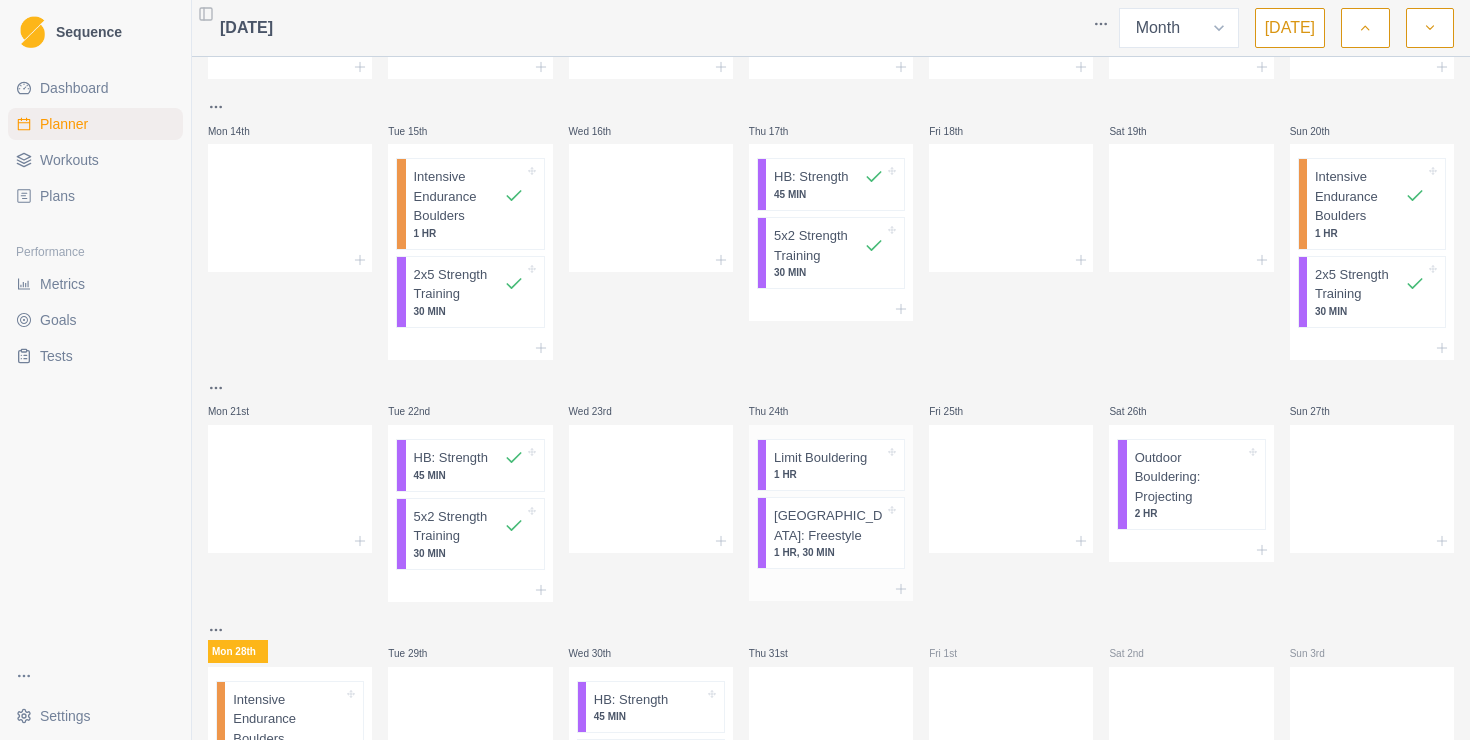 click on "1 HR, 30 MIN" at bounding box center [829, 552] 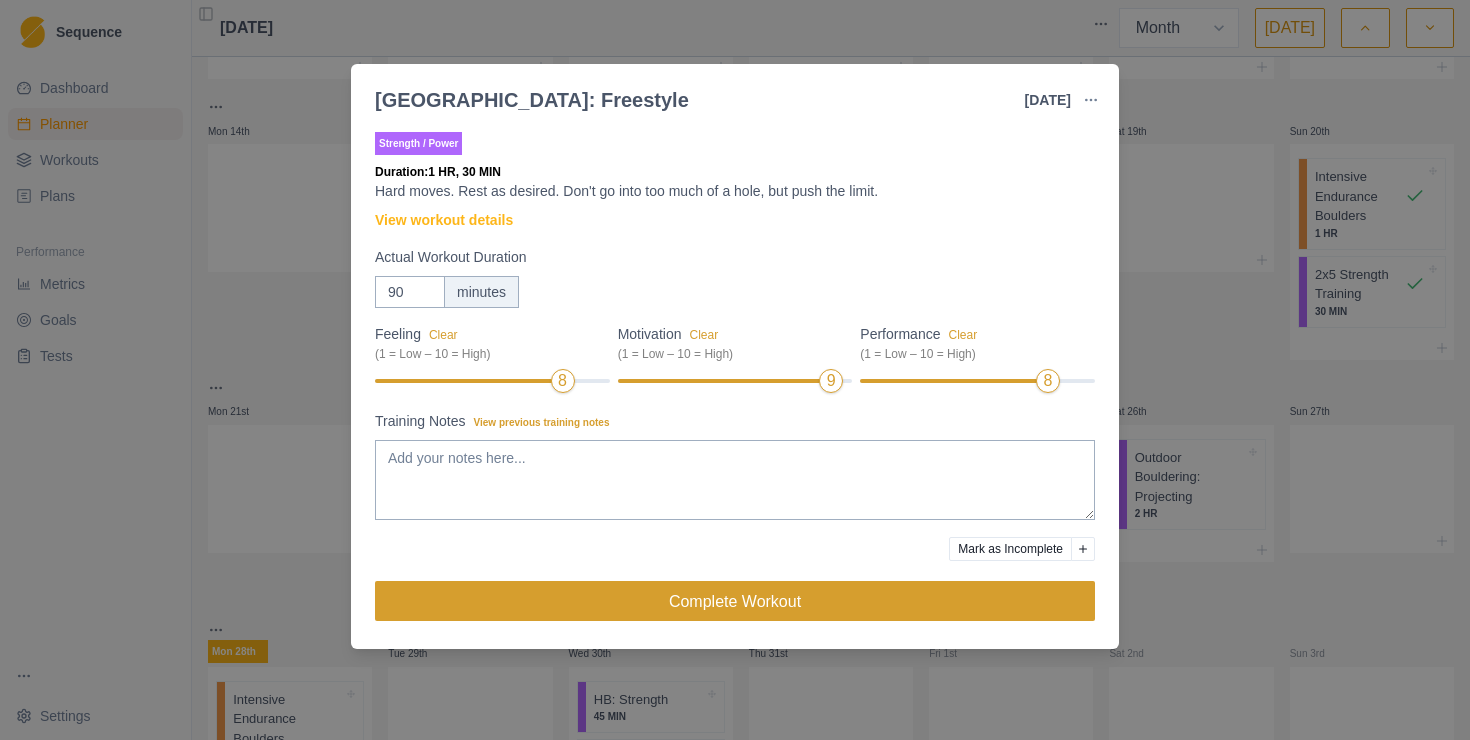 click on "Complete Workout" at bounding box center [735, 601] 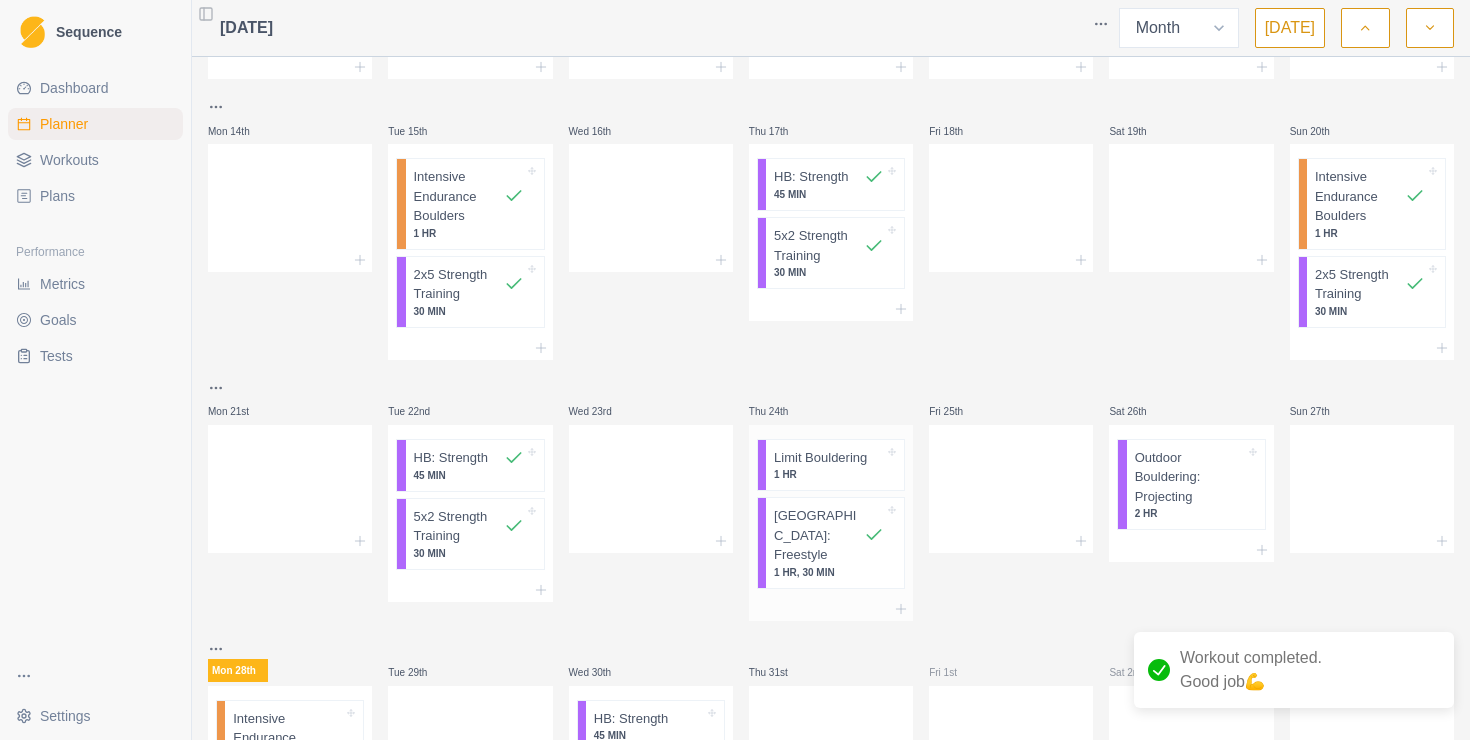 click on "Limit Bouldering" at bounding box center (820, 458) 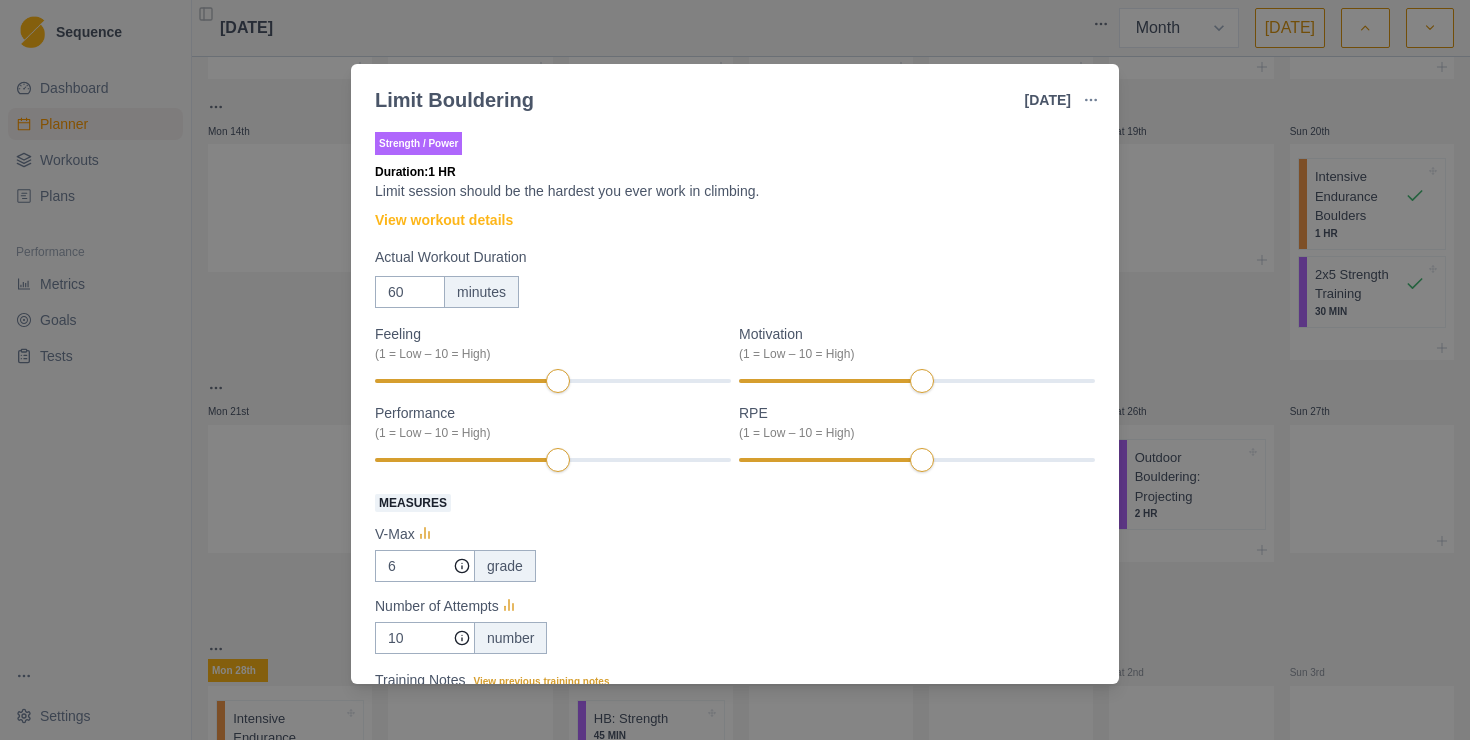 scroll, scrollTop: 224, scrollLeft: 0, axis: vertical 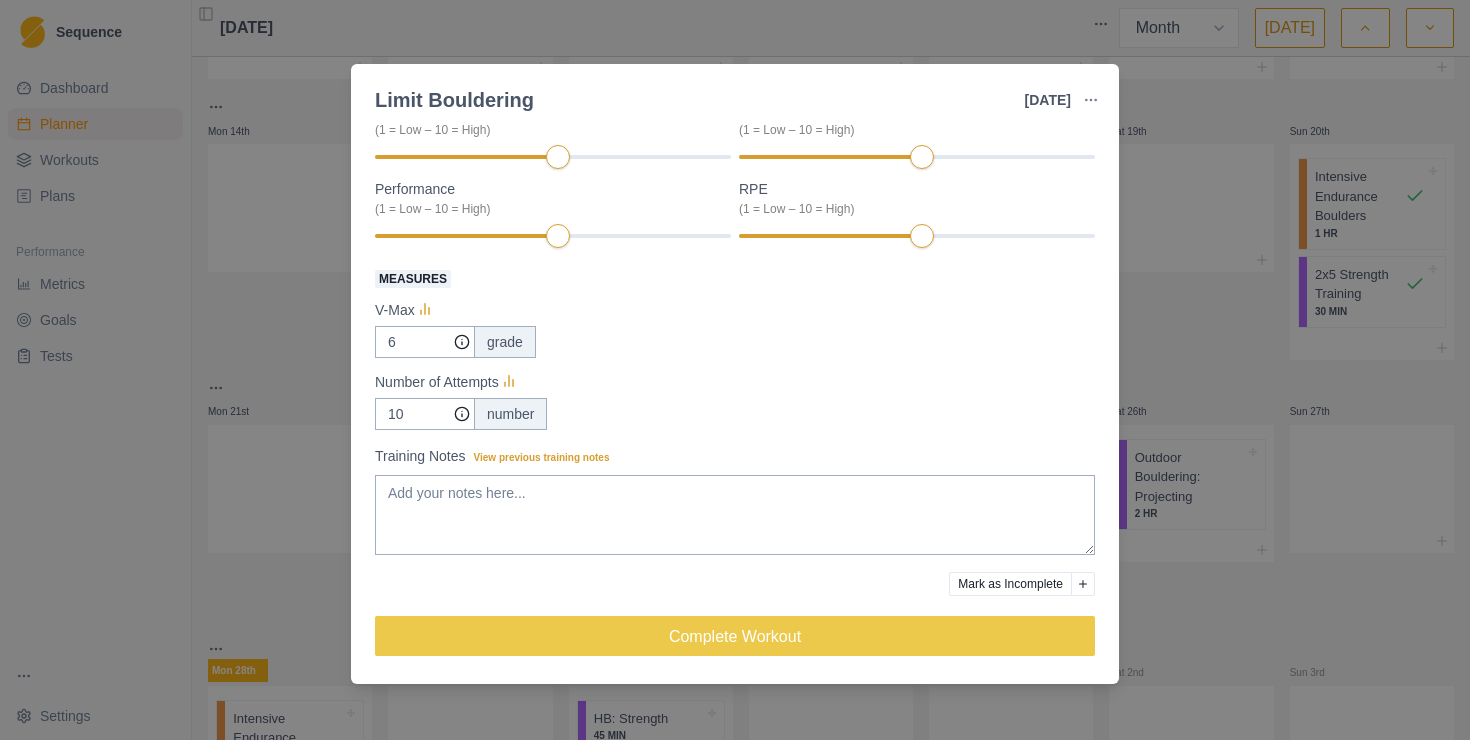 click on "Mark as Incomplete" at bounding box center [1010, 584] 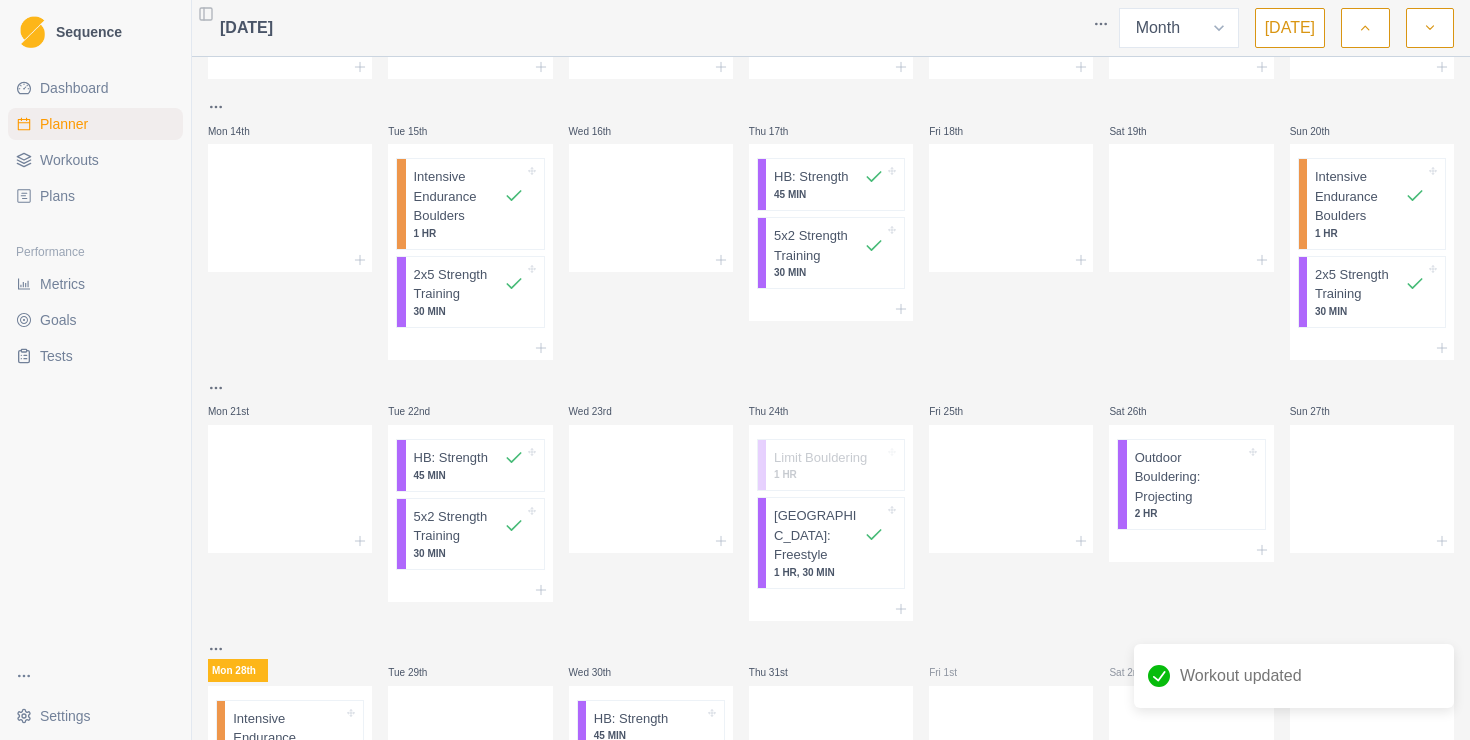 scroll, scrollTop: 453, scrollLeft: 0, axis: vertical 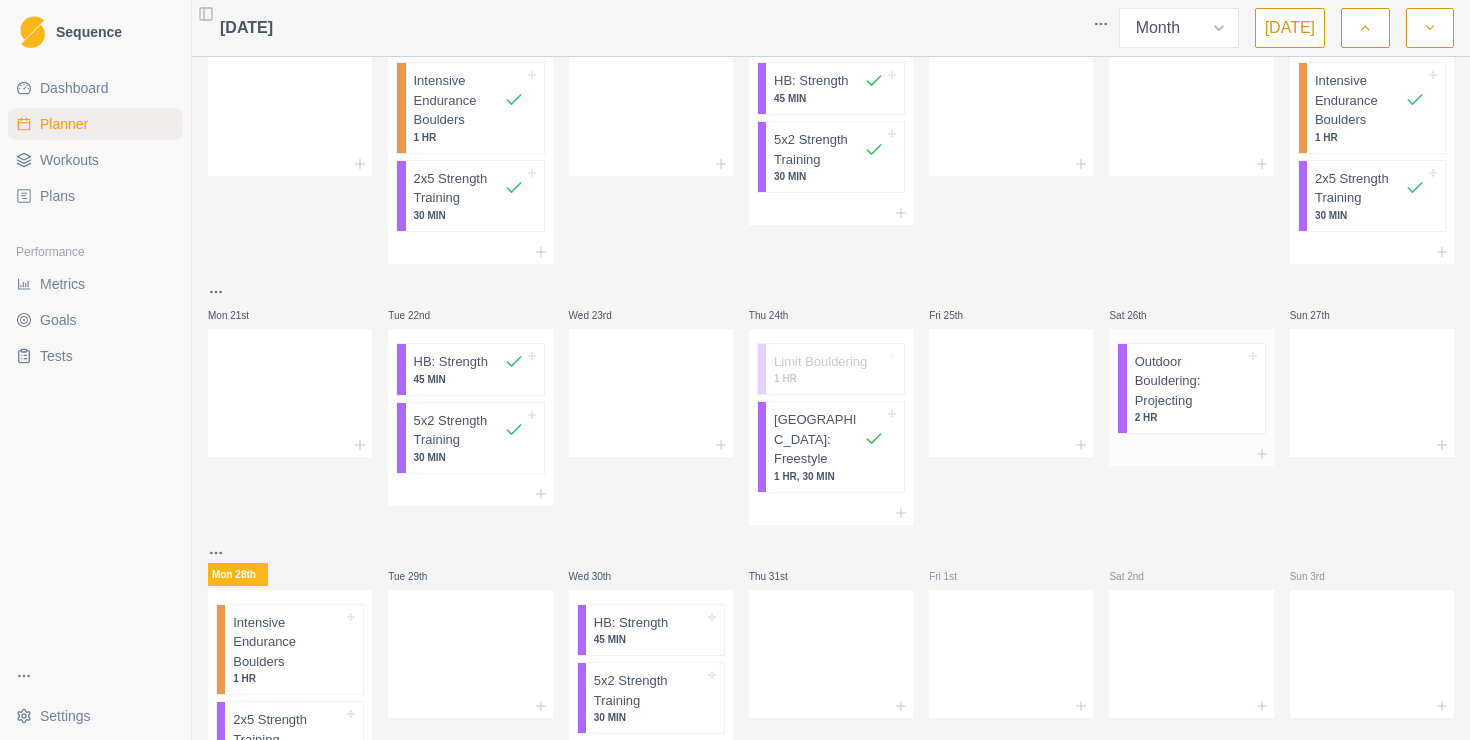 click on "Outdoor Bouldering: Projecting" at bounding box center (1190, 381) 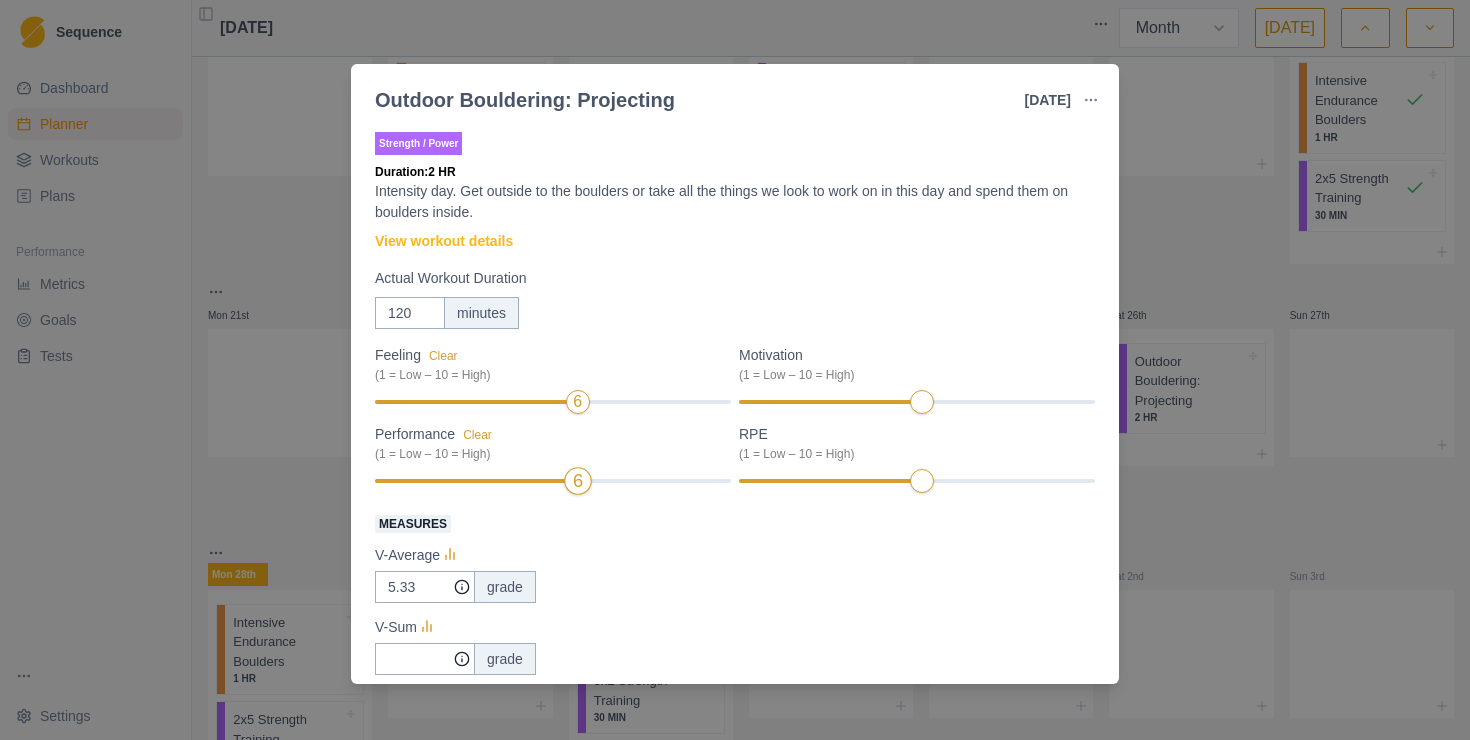 click at bounding box center (474, 481) 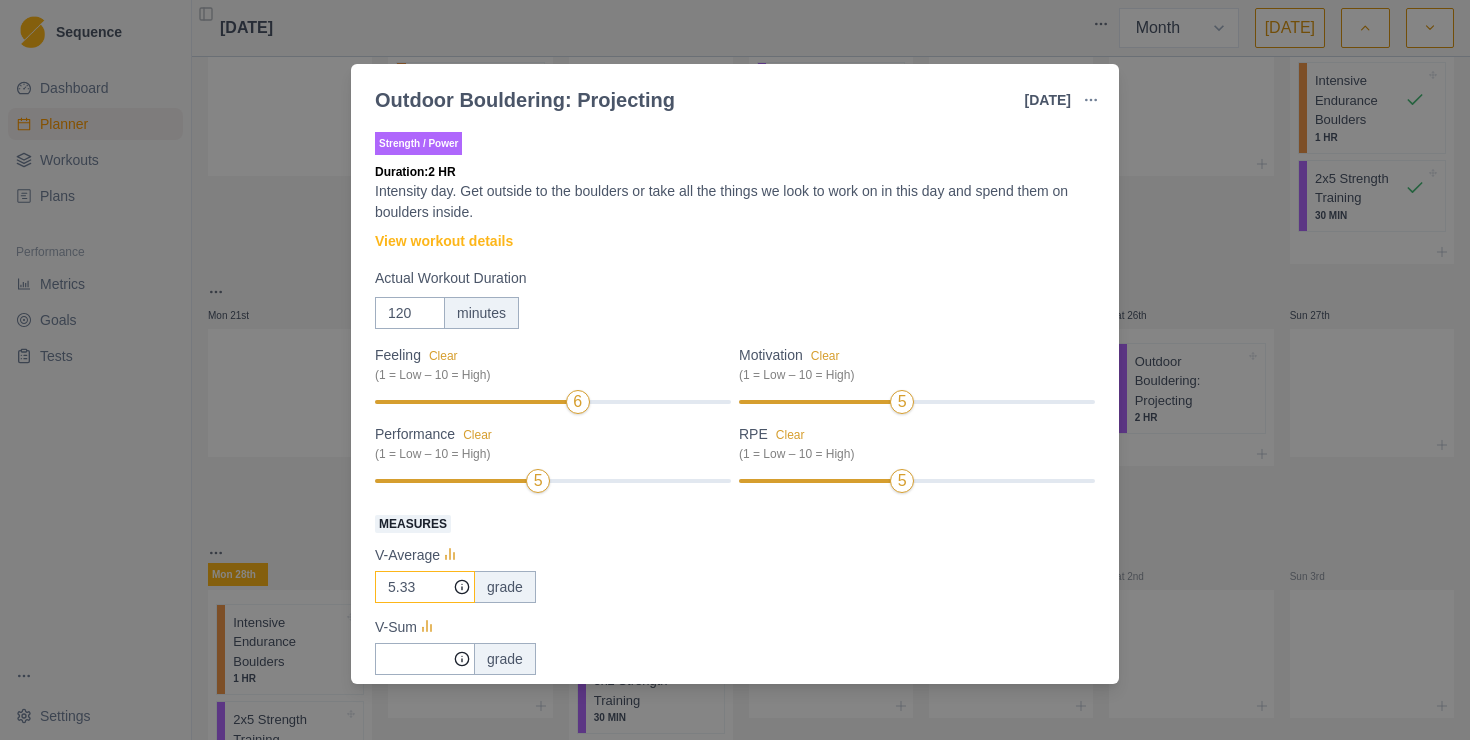 click on "5.33" at bounding box center (425, 587) 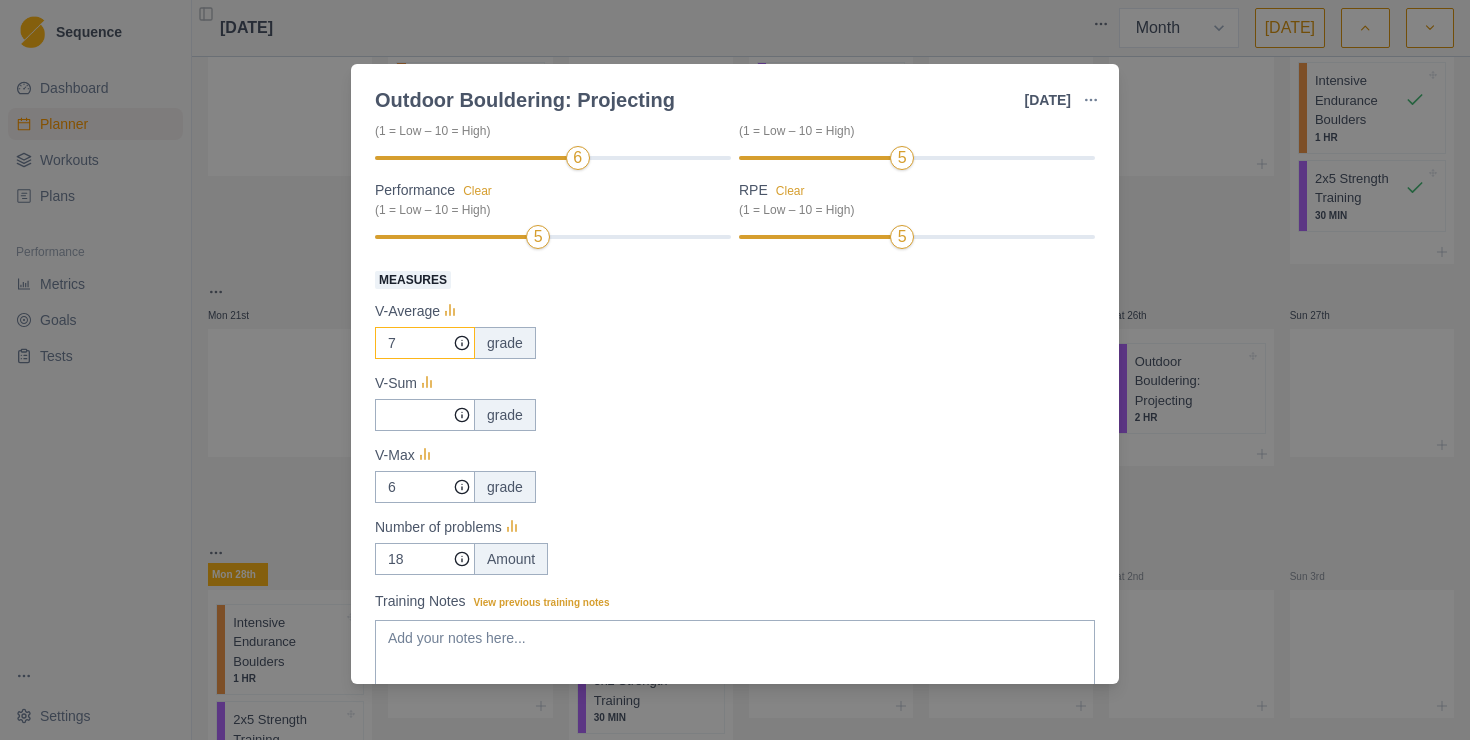 scroll, scrollTop: 264, scrollLeft: 0, axis: vertical 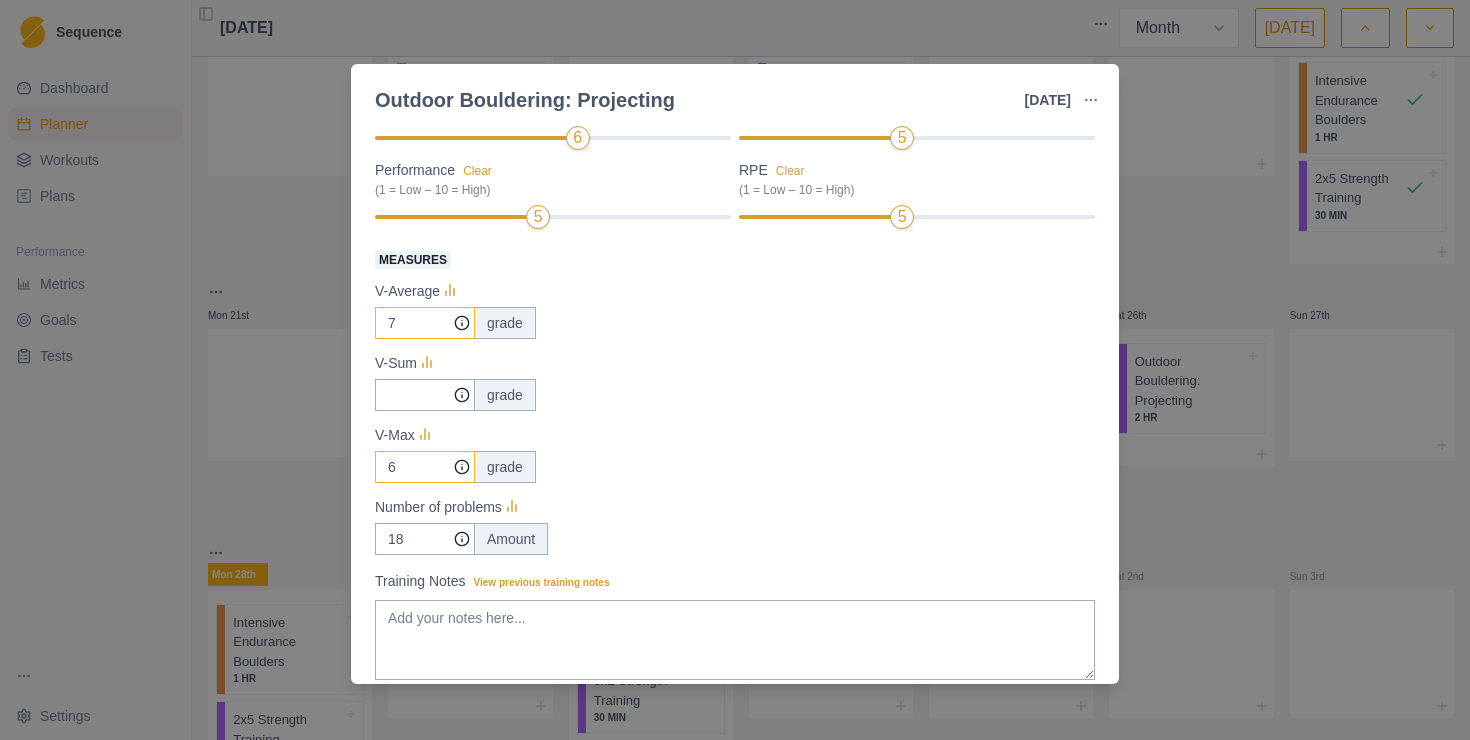 type on "7" 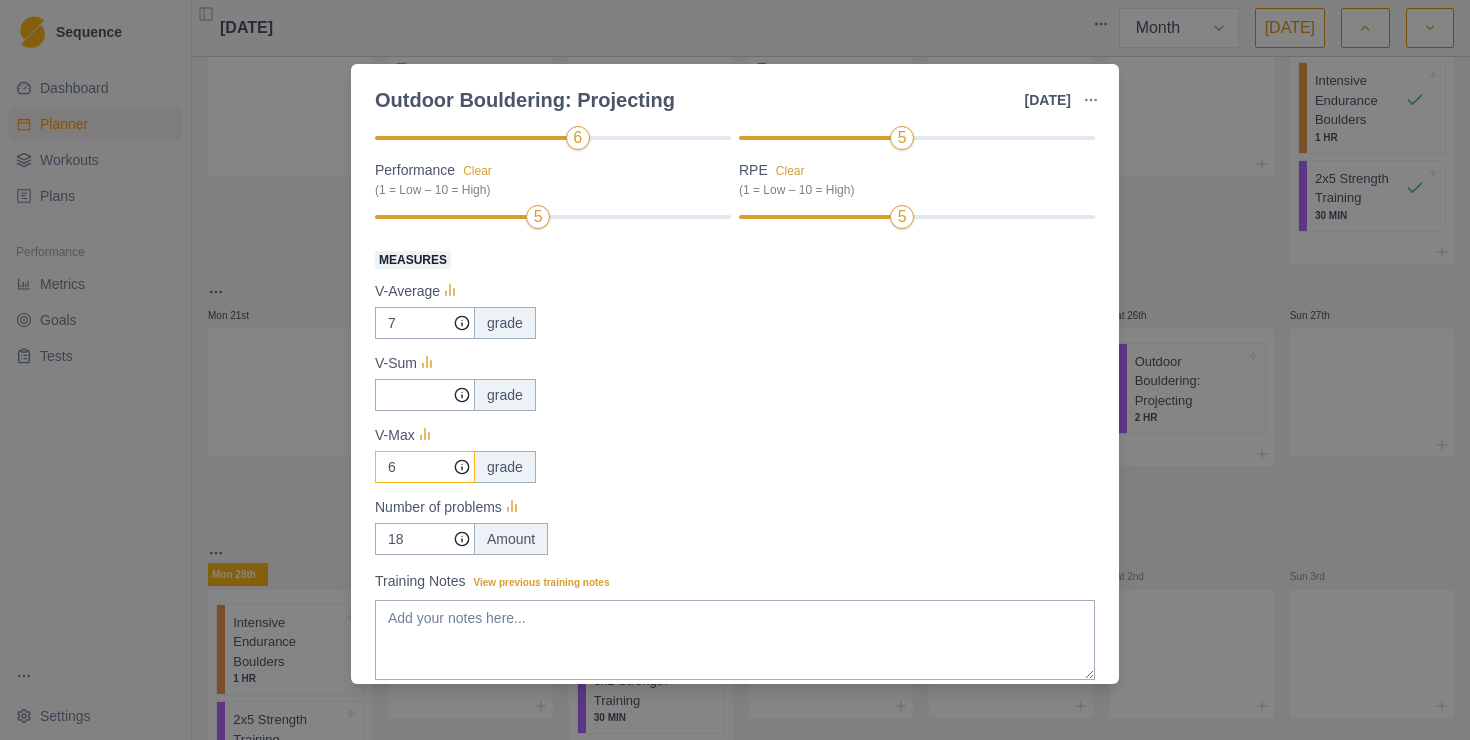 click on "6" at bounding box center [425, 323] 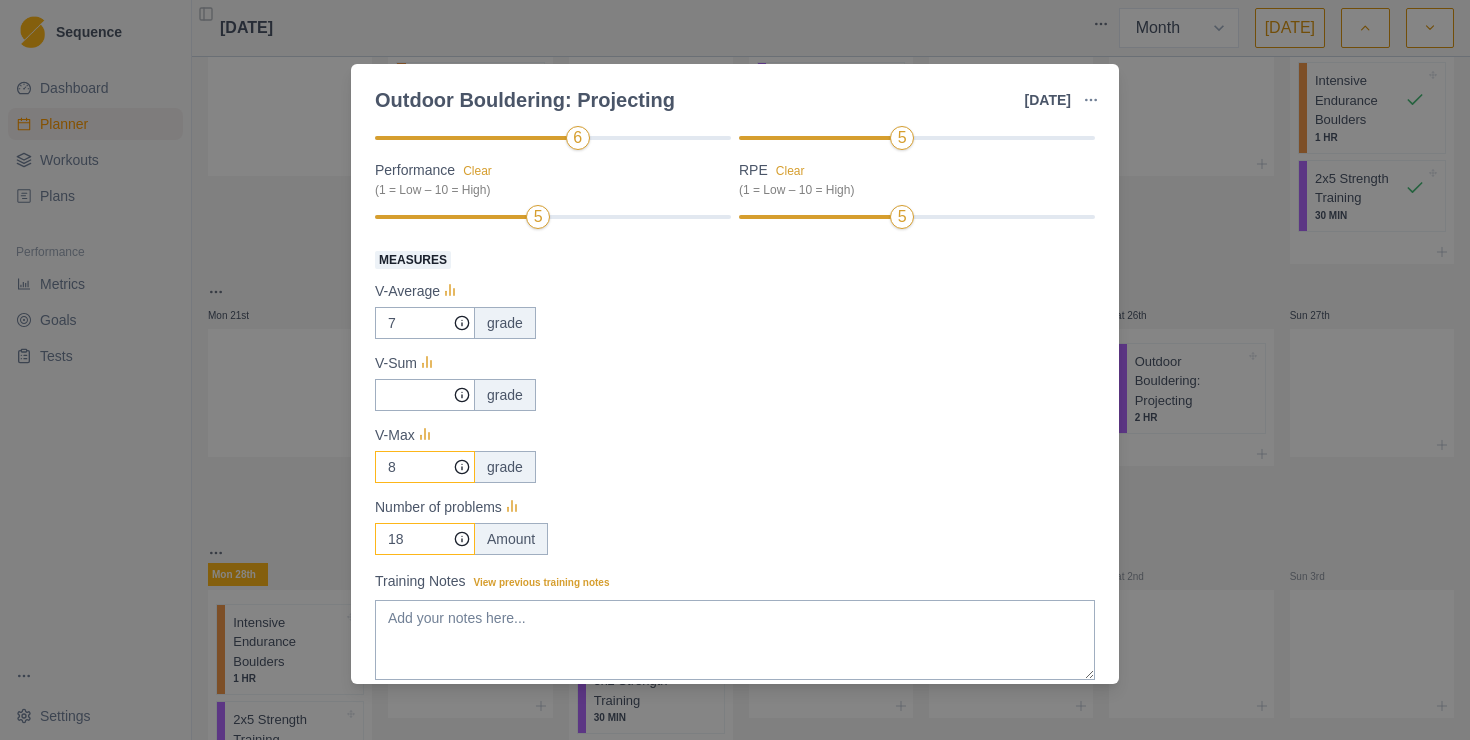 type on "8" 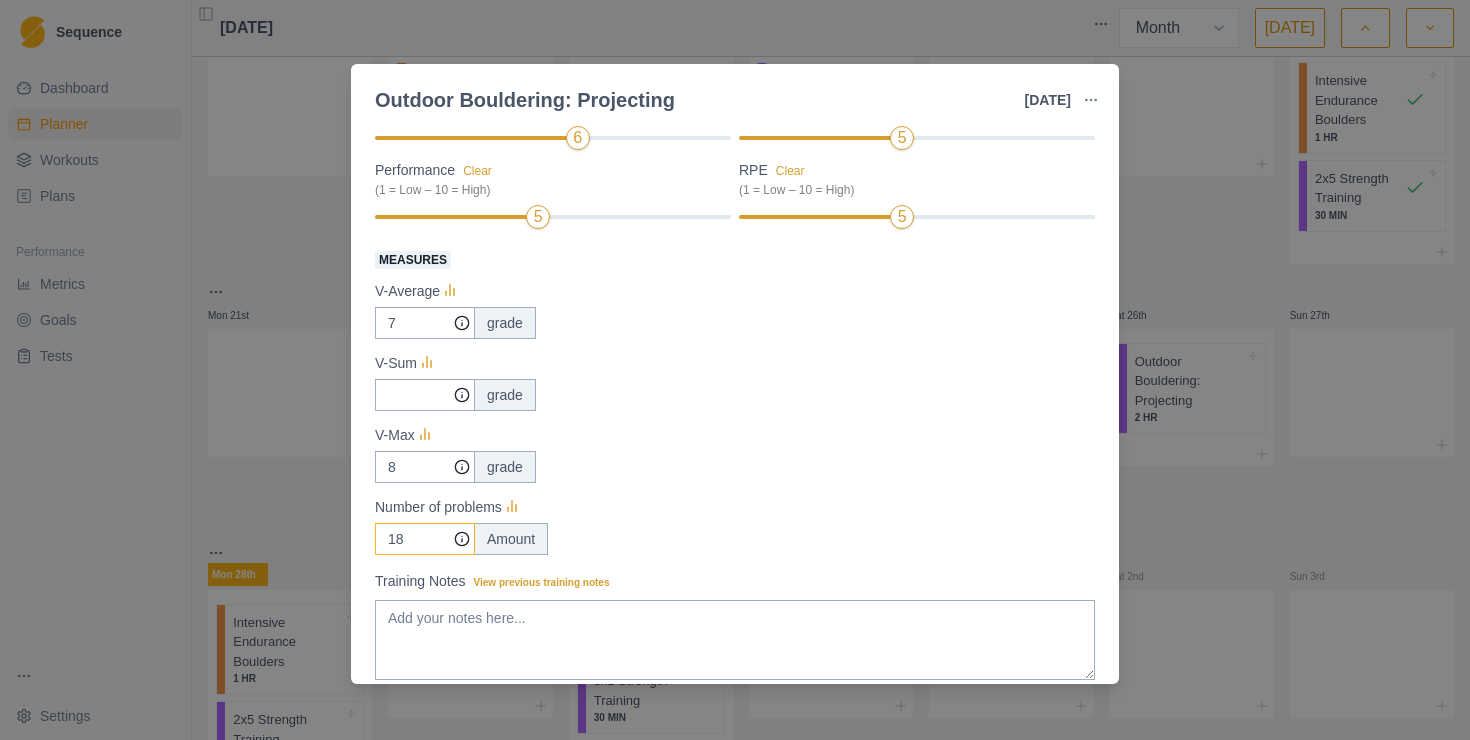 click on "18" at bounding box center [425, 323] 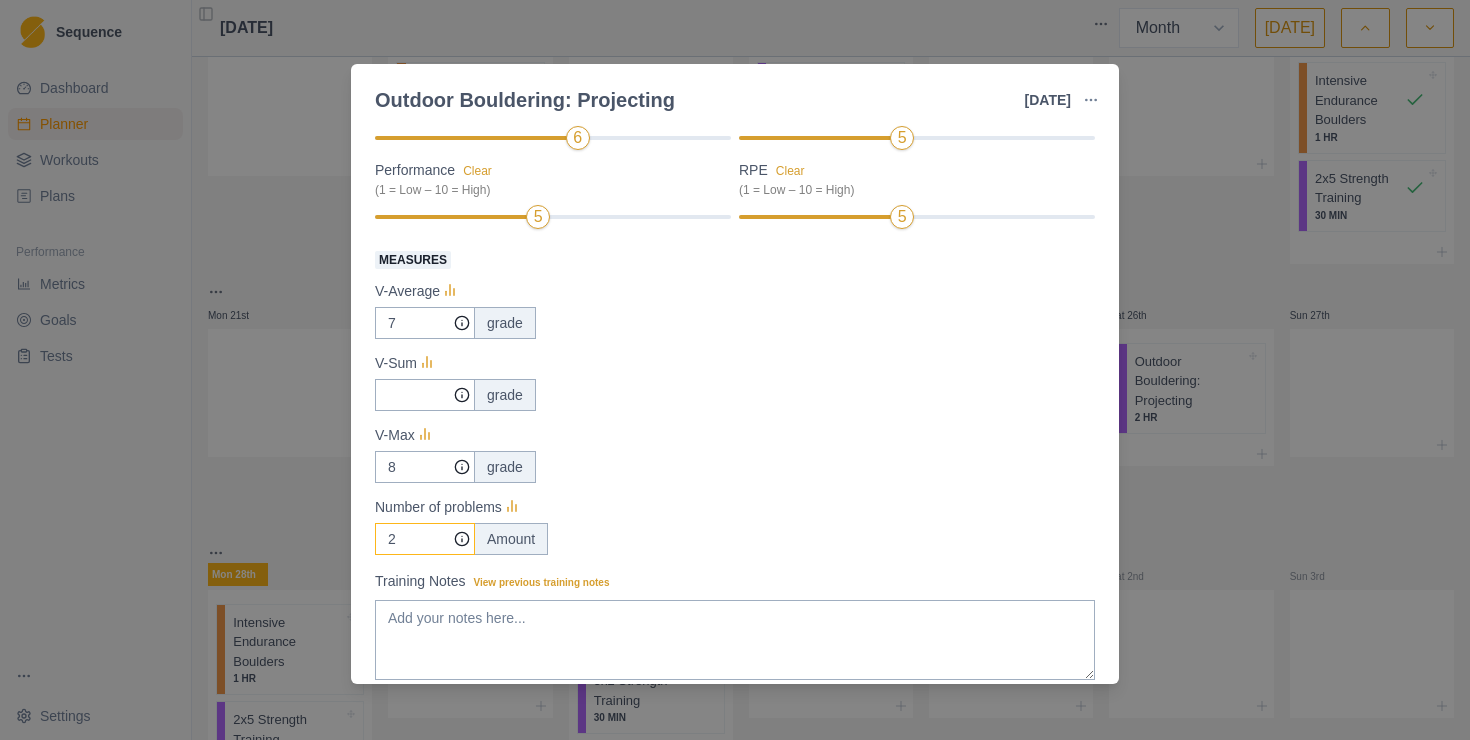 scroll, scrollTop: 389, scrollLeft: 0, axis: vertical 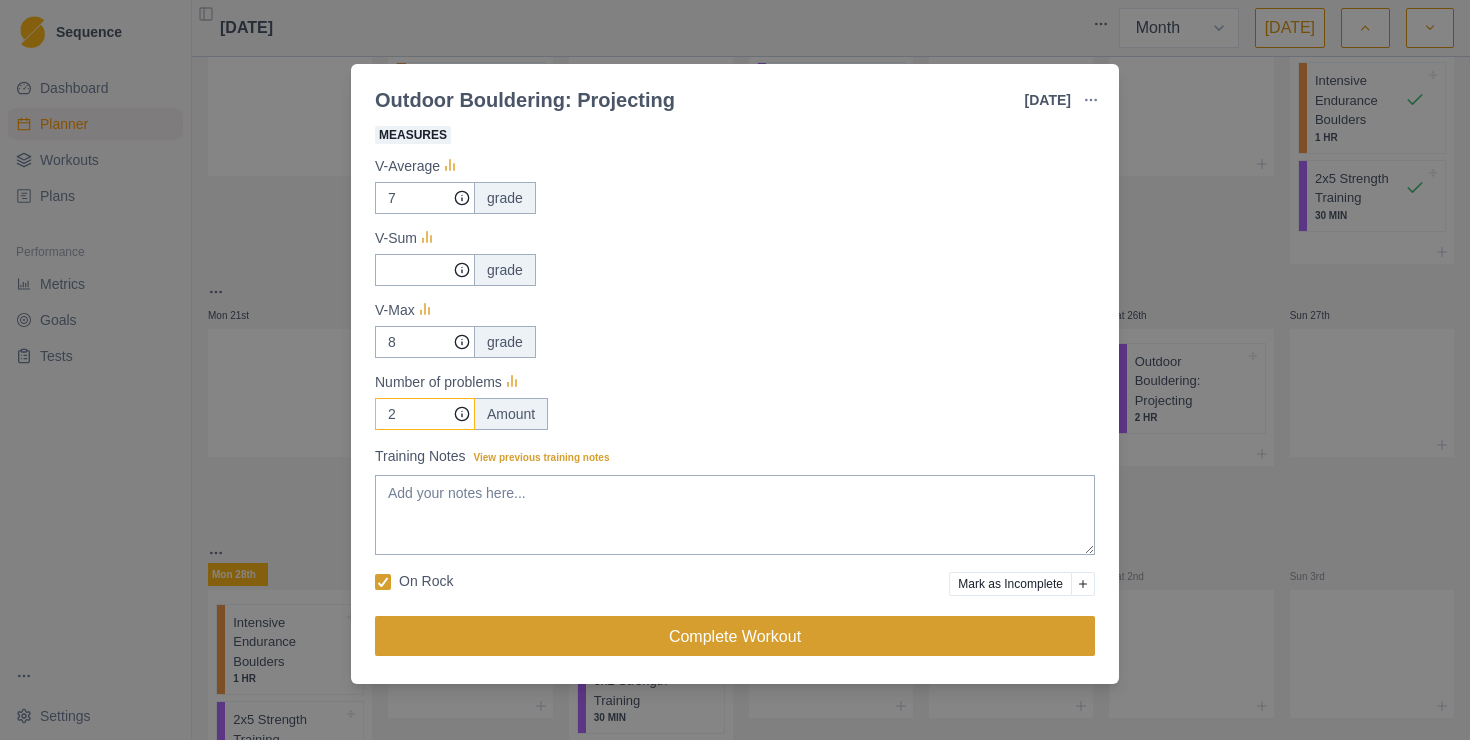 type on "2" 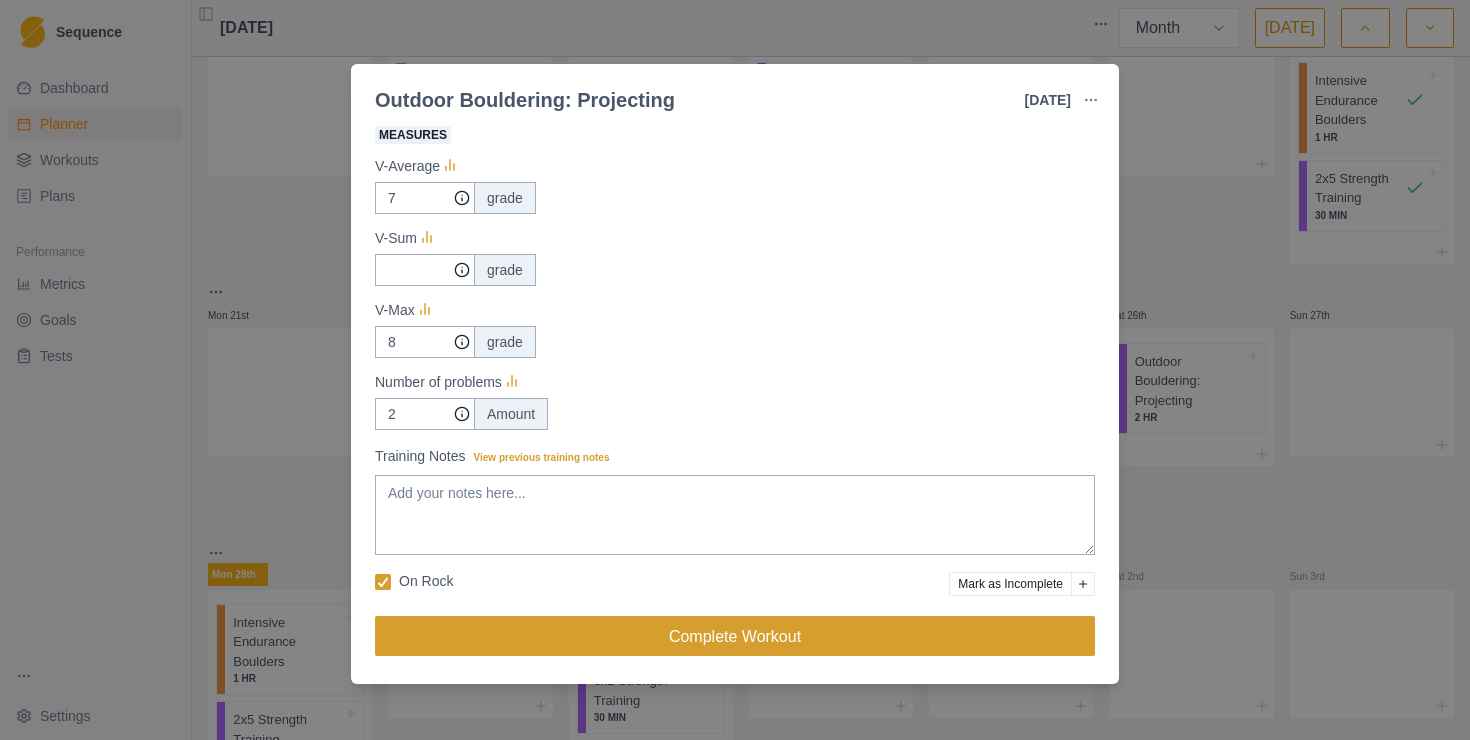 click on "Complete Workout" at bounding box center [735, 636] 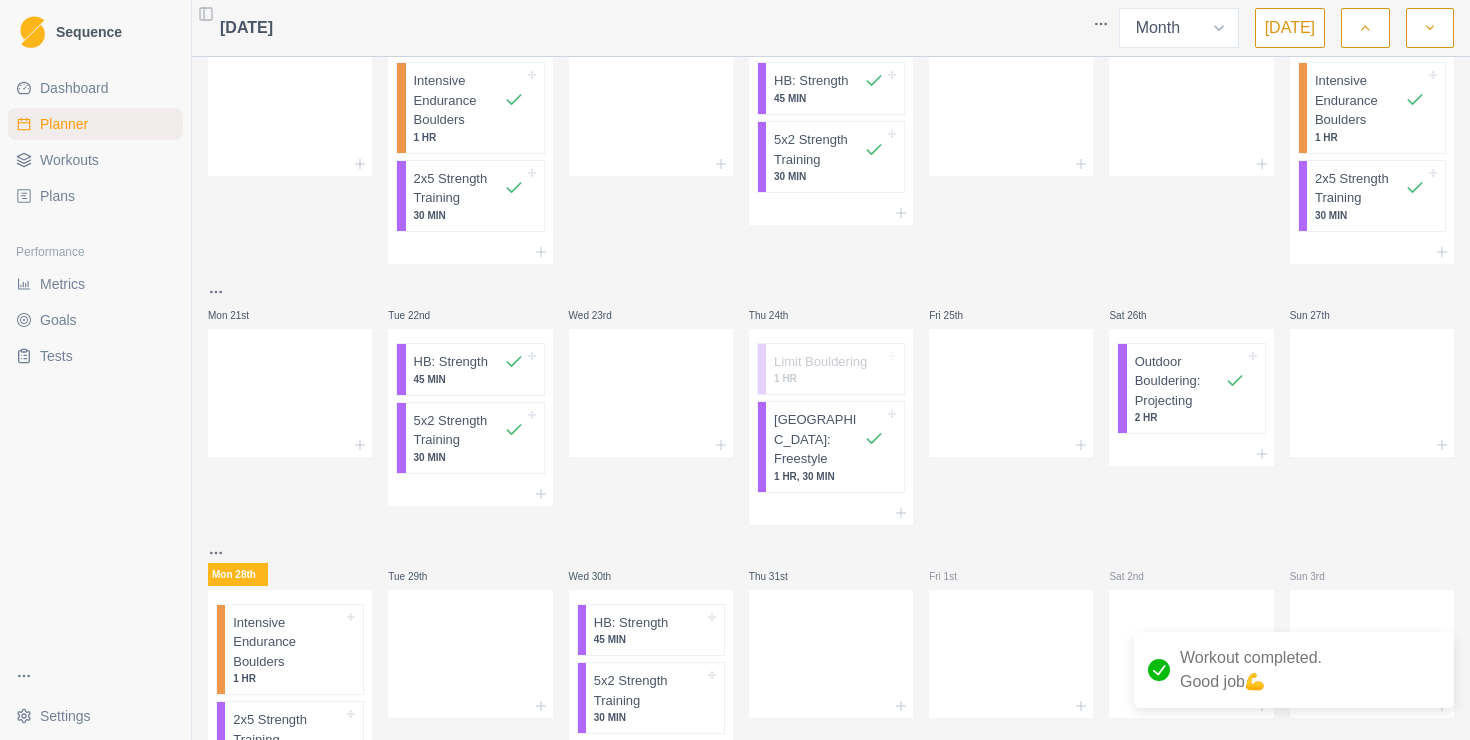 scroll, scrollTop: 555, scrollLeft: 0, axis: vertical 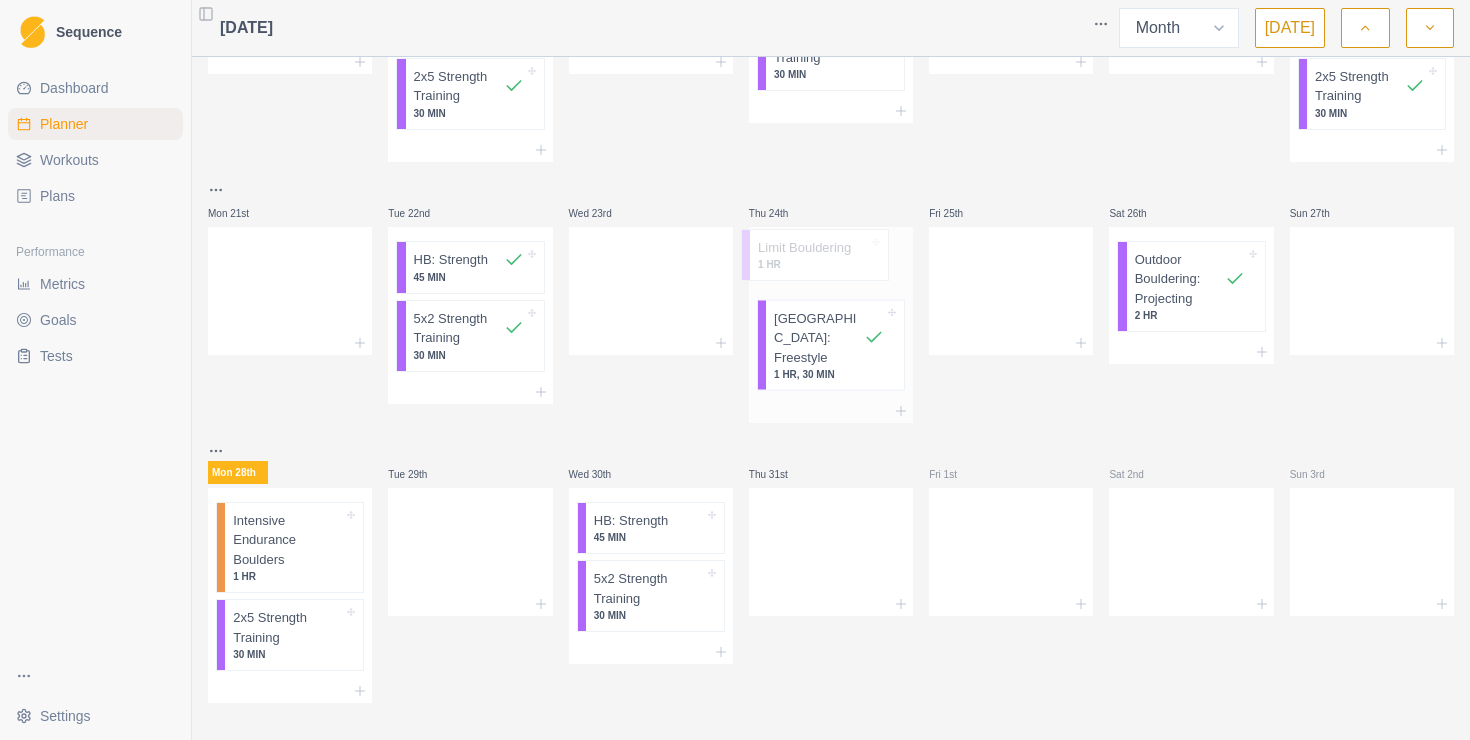 drag, startPoint x: 812, startPoint y: 266, endPoint x: 806, endPoint y: 254, distance: 13.416408 